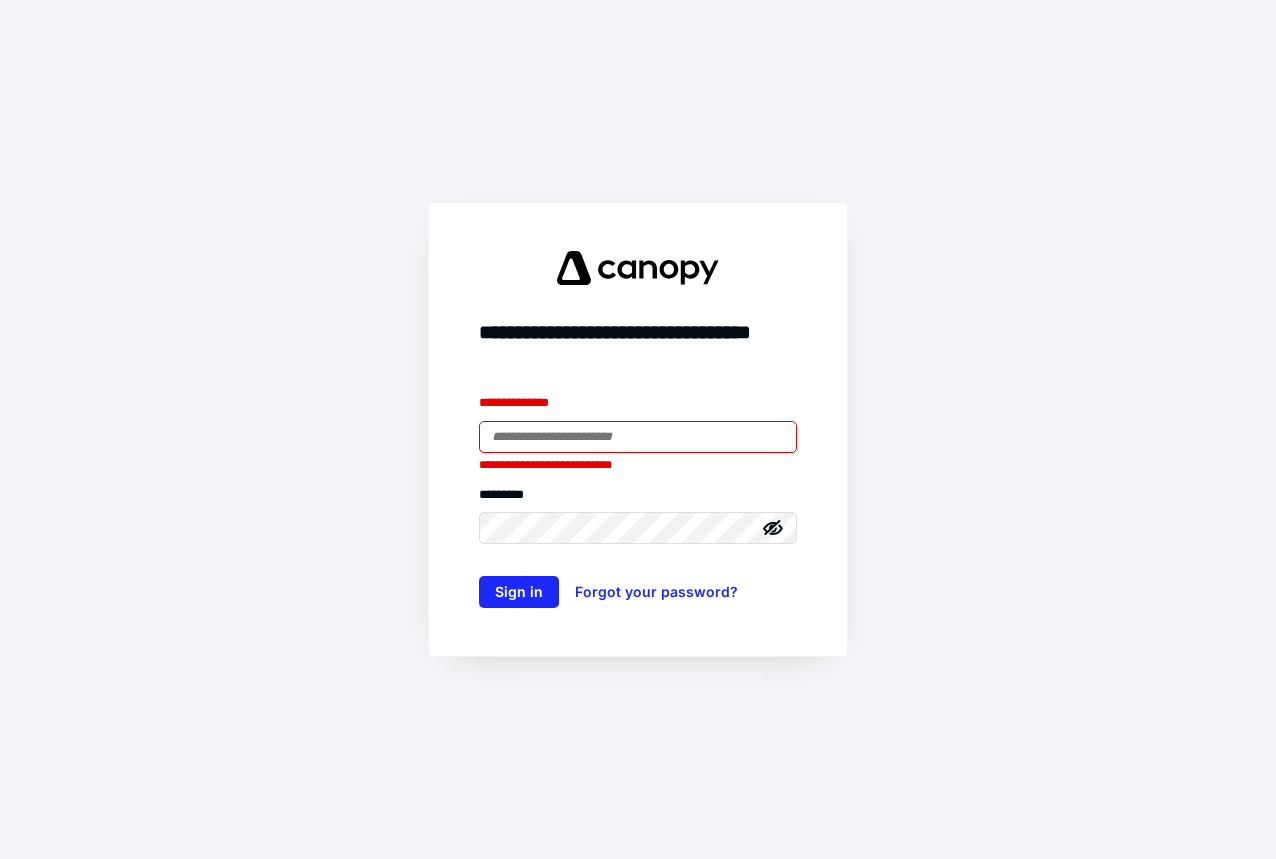 scroll, scrollTop: 0, scrollLeft: 0, axis: both 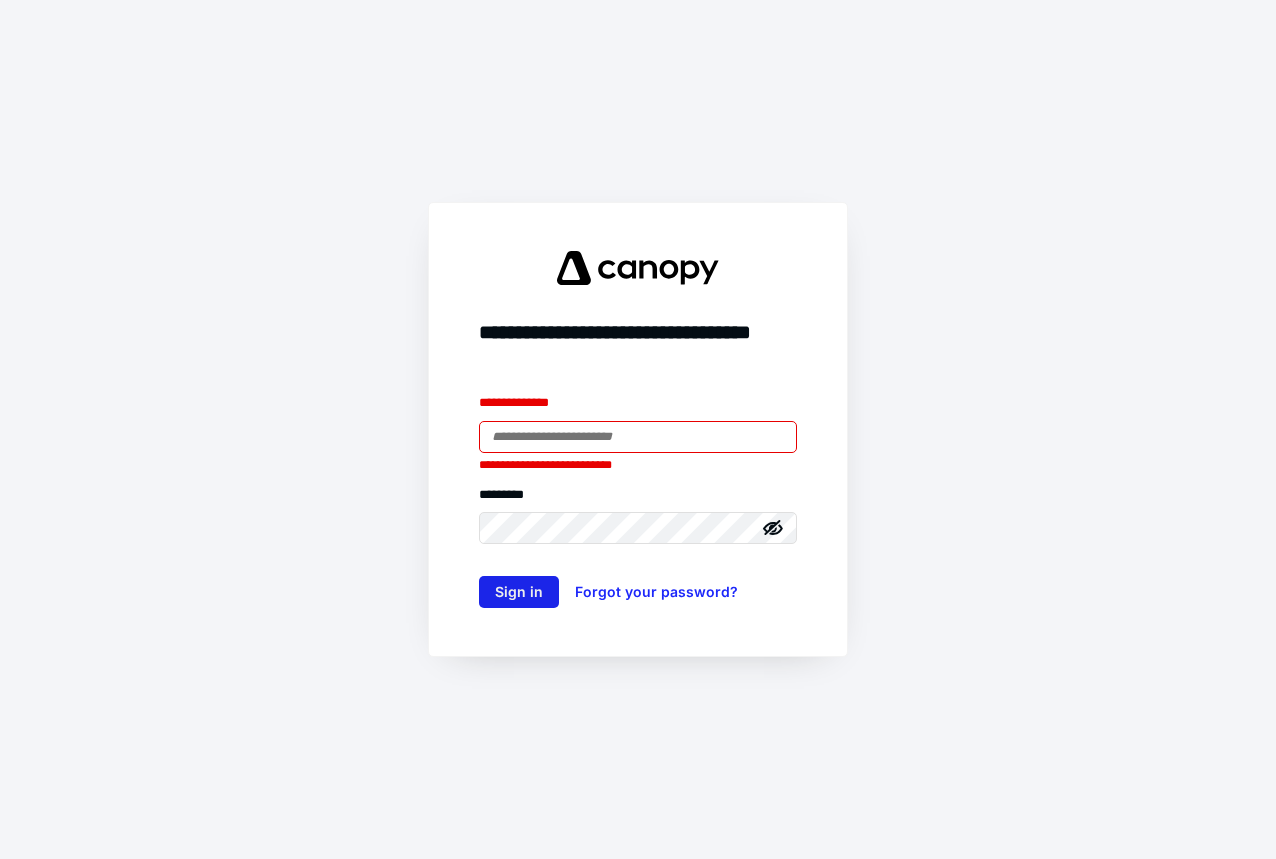 type on "**********" 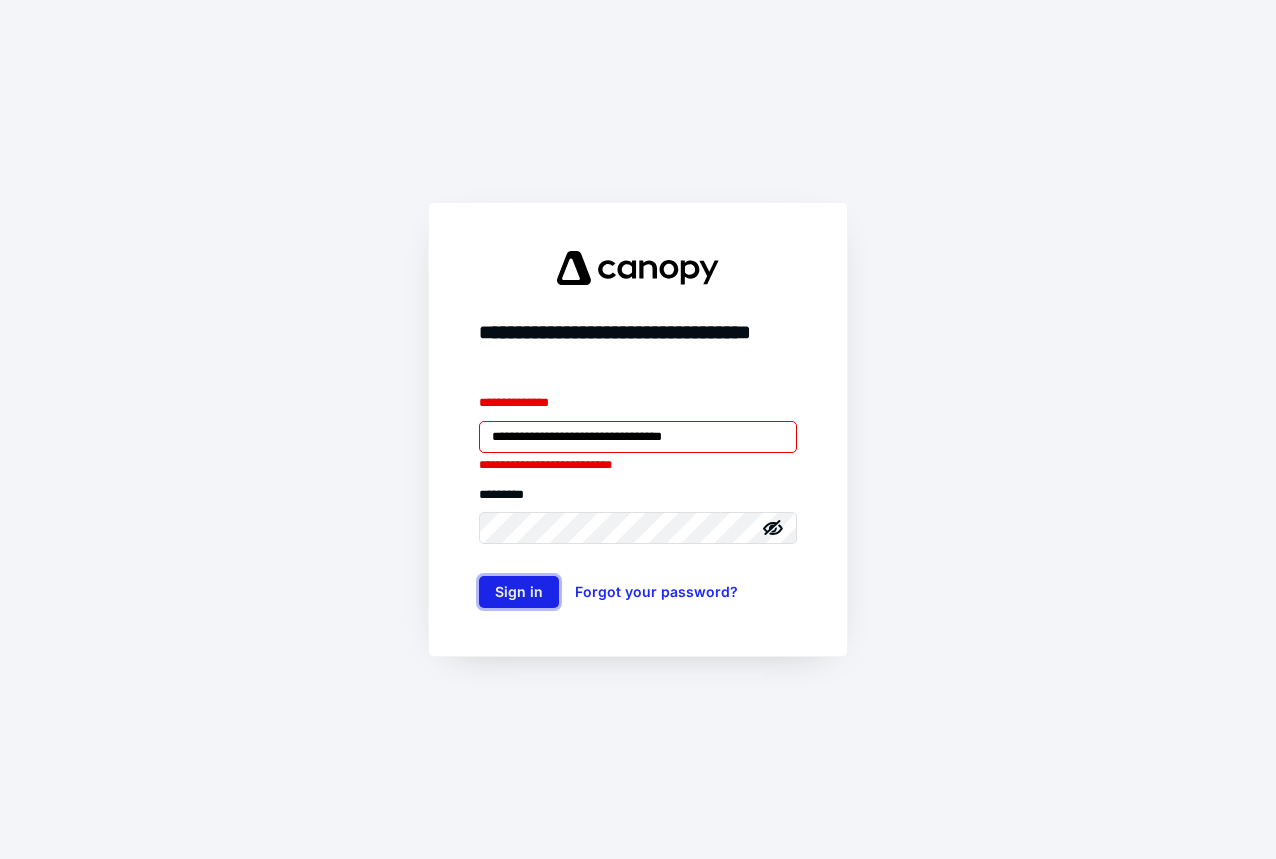 click on "Sign in" at bounding box center (519, 592) 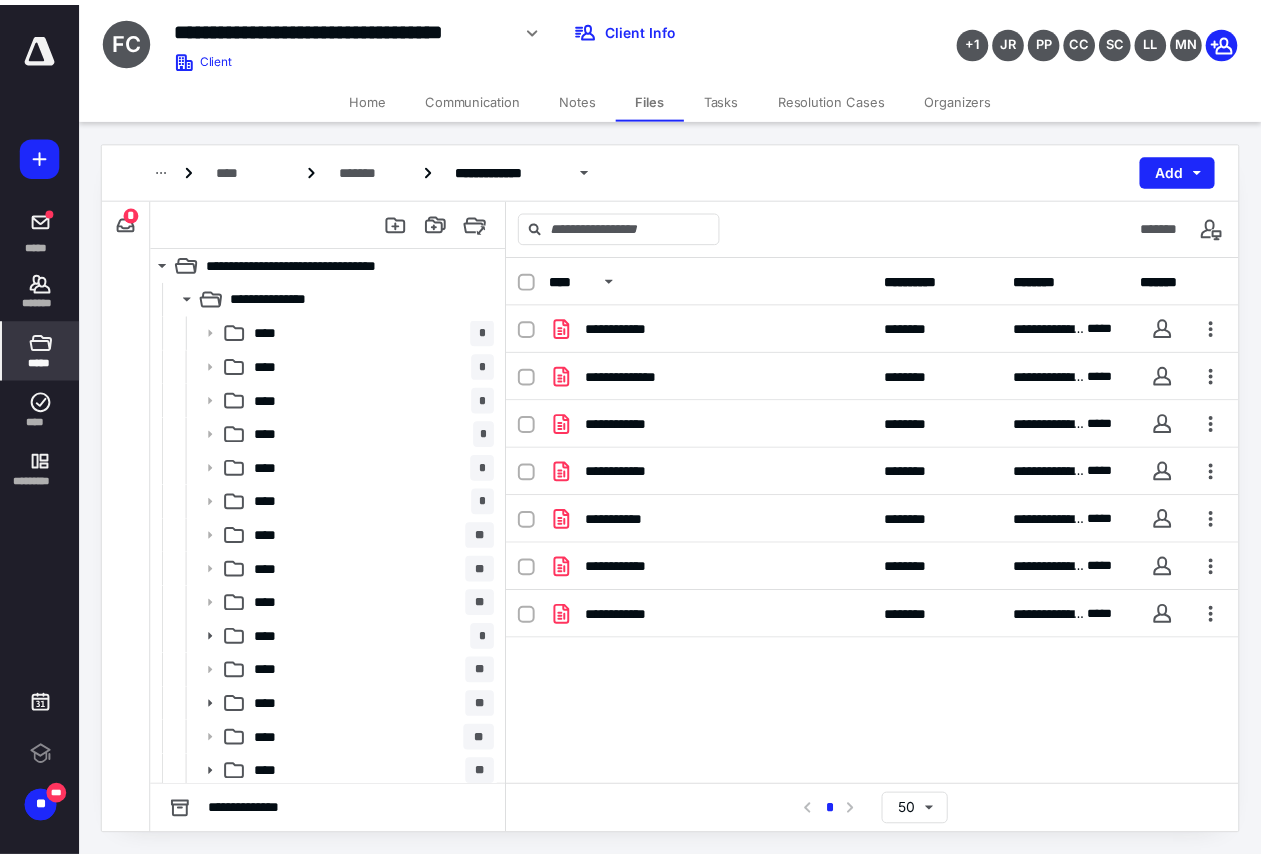 scroll, scrollTop: 0, scrollLeft: 0, axis: both 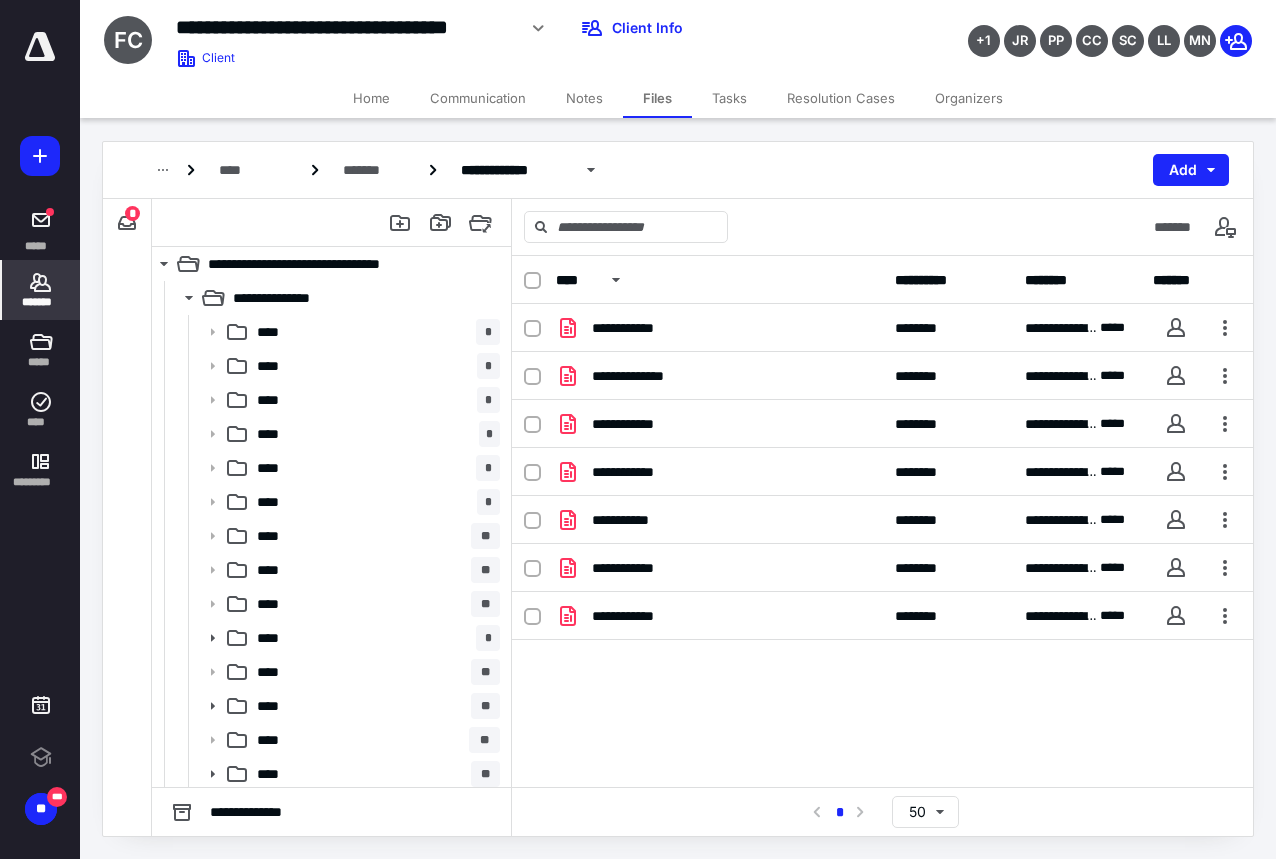 click on "*******" at bounding box center [41, 302] 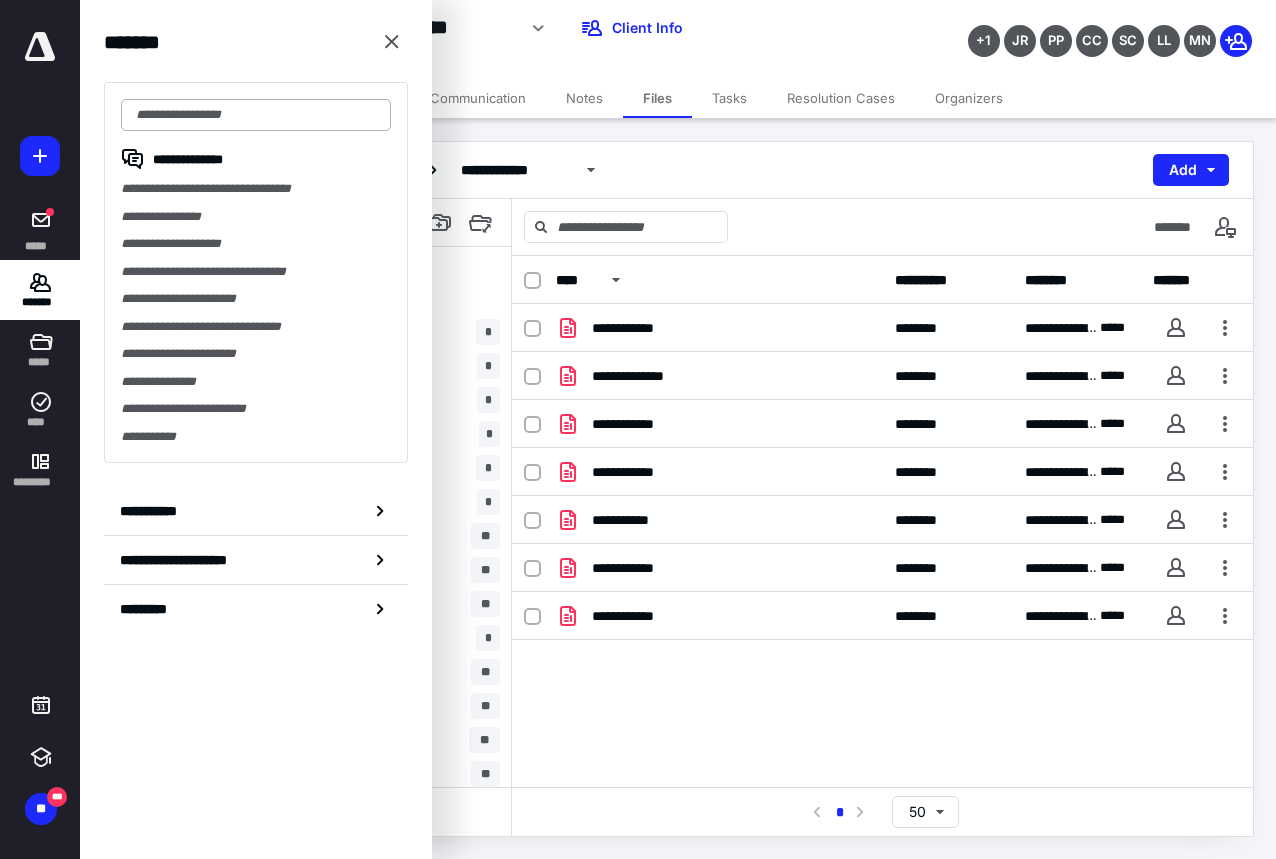 click at bounding box center [256, 115] 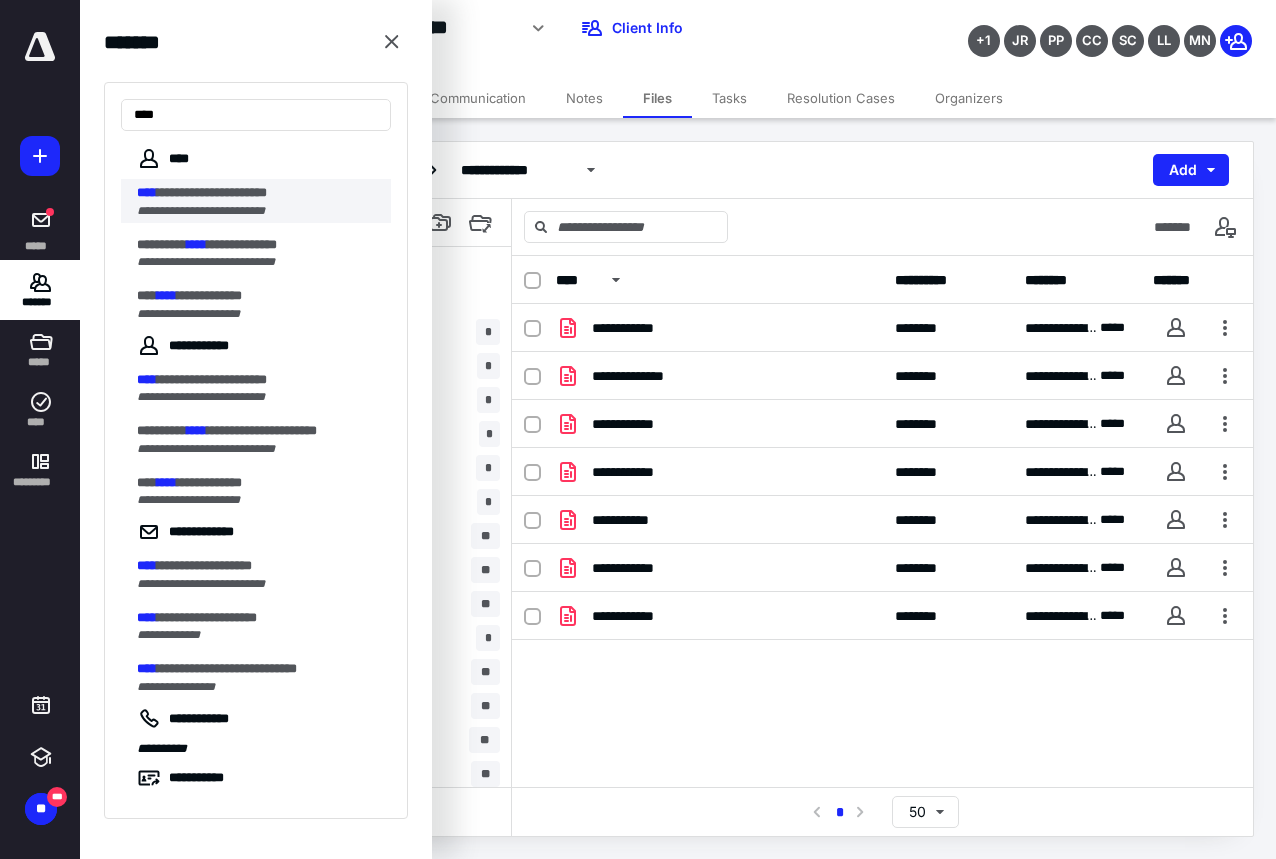 type on "****" 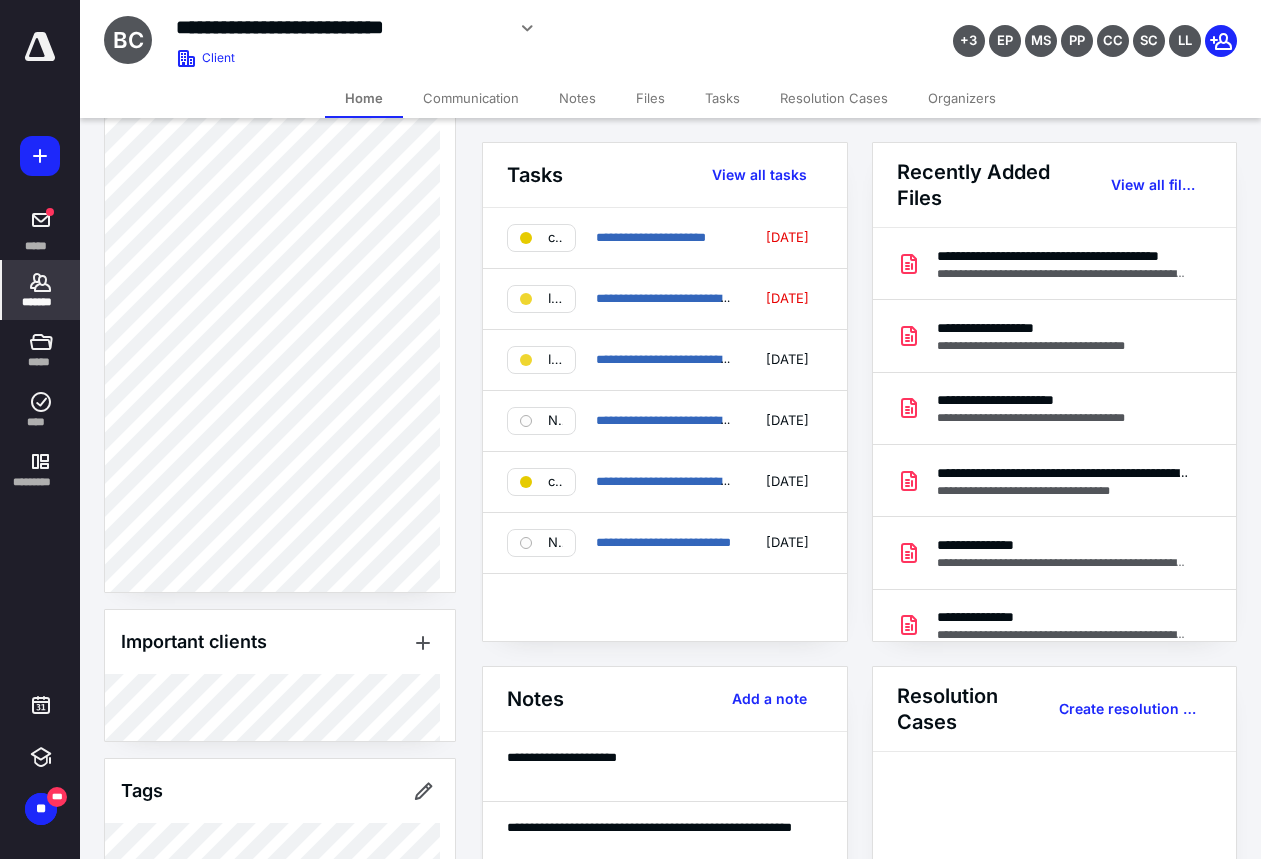 scroll, scrollTop: 1386, scrollLeft: 0, axis: vertical 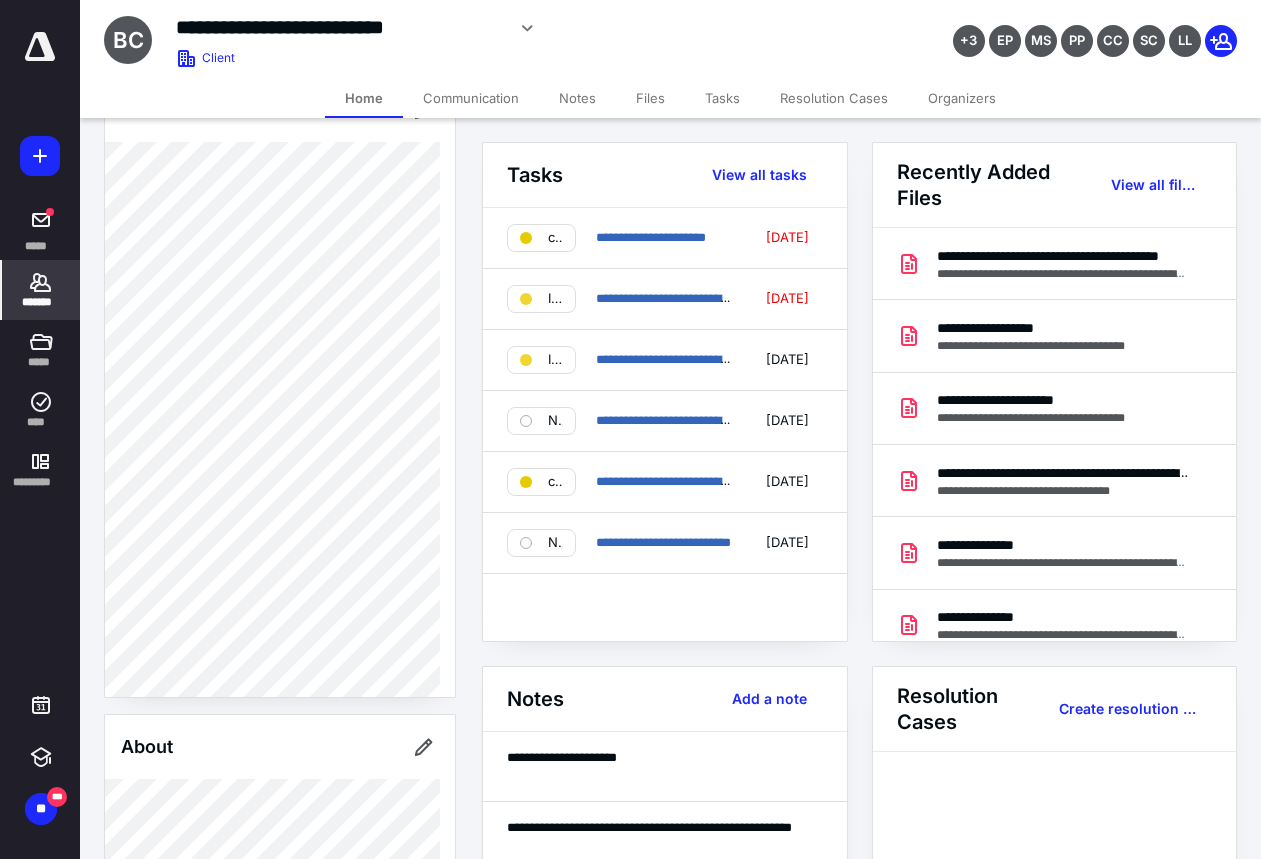 click on "**********" at bounding box center (479, 35) 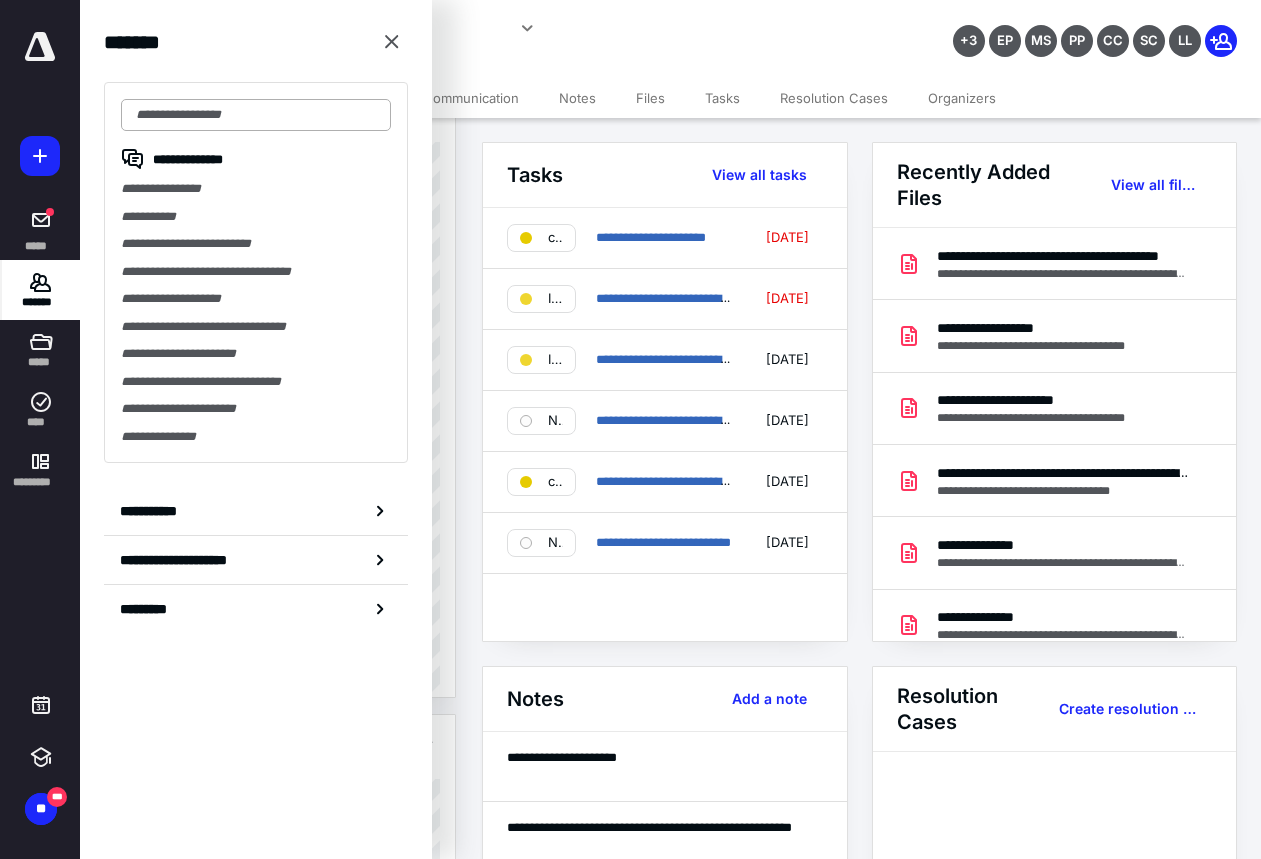 click at bounding box center (256, 115) 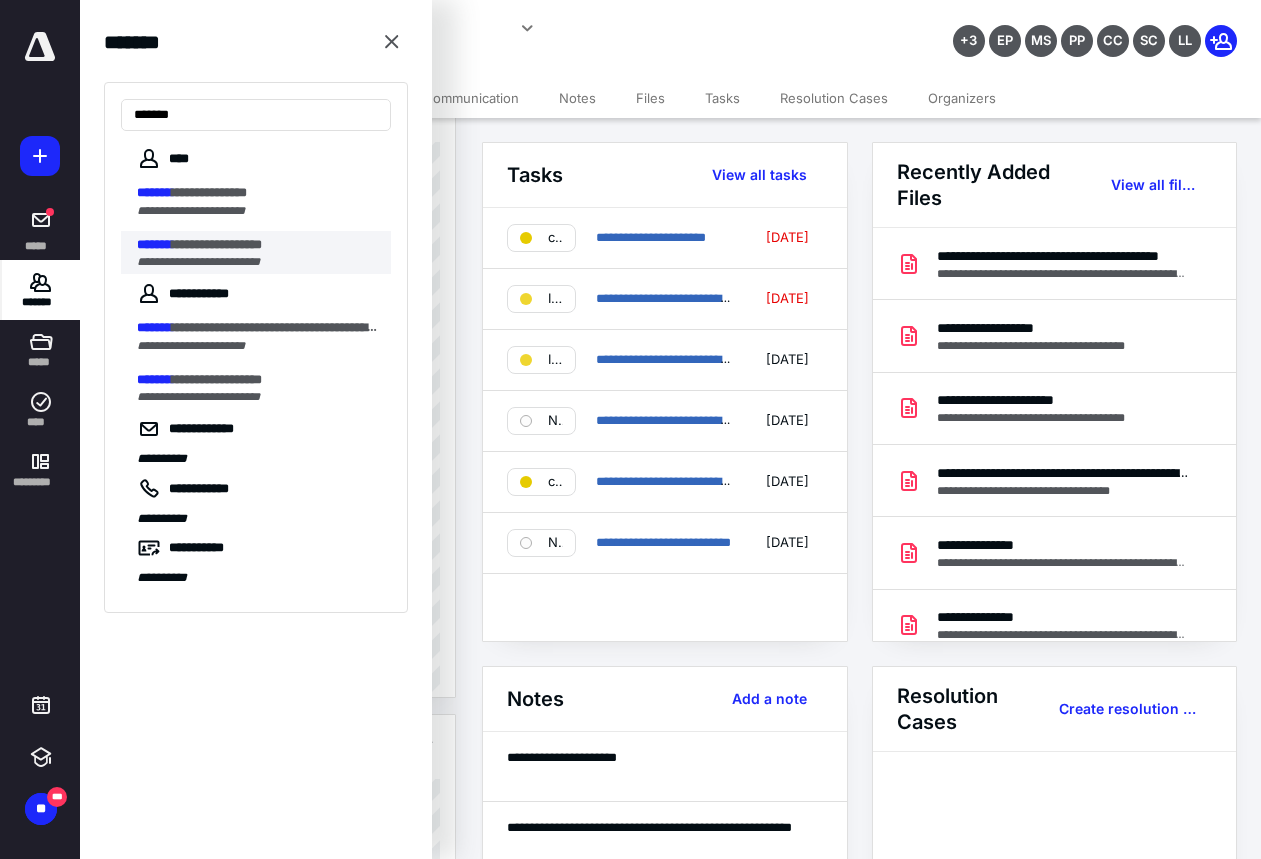 type on "*******" 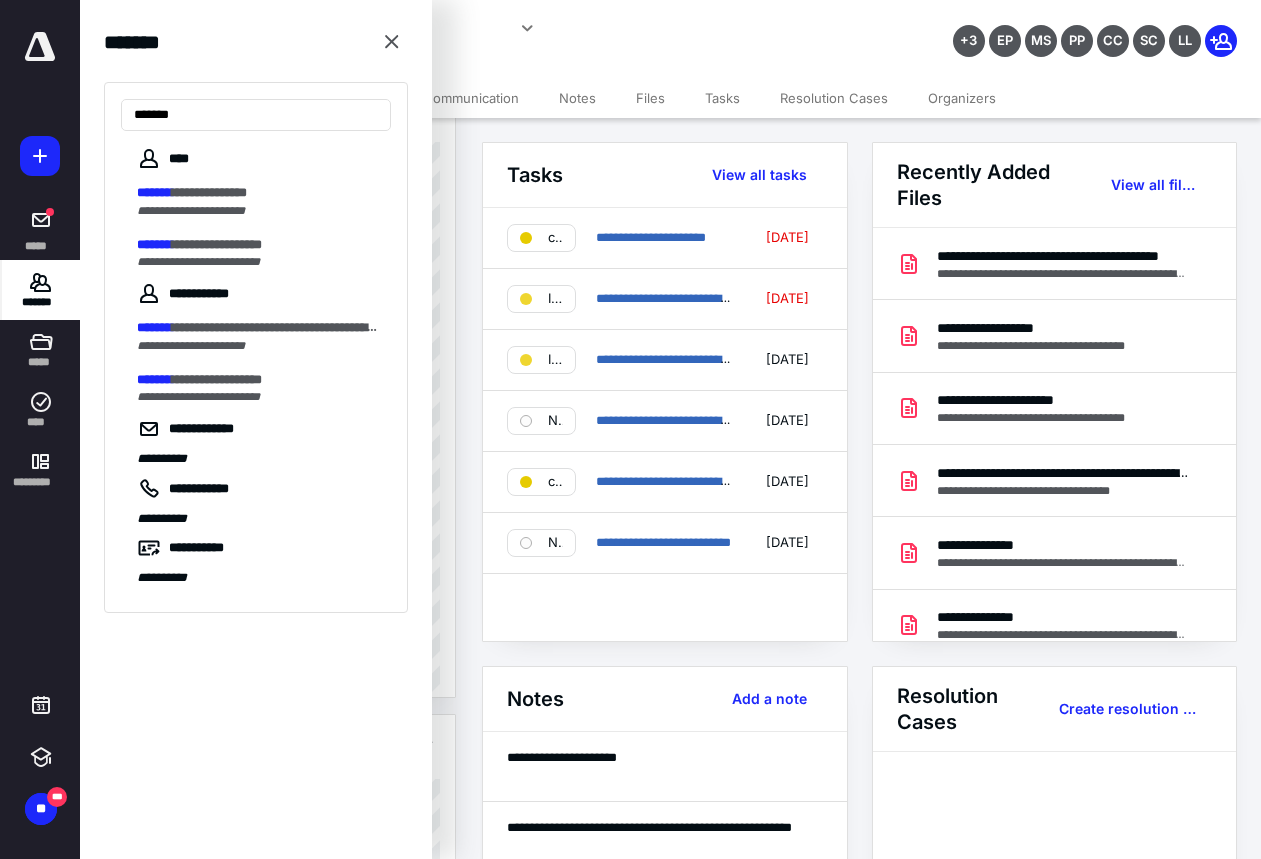 click on "**********" at bounding box center [258, 245] 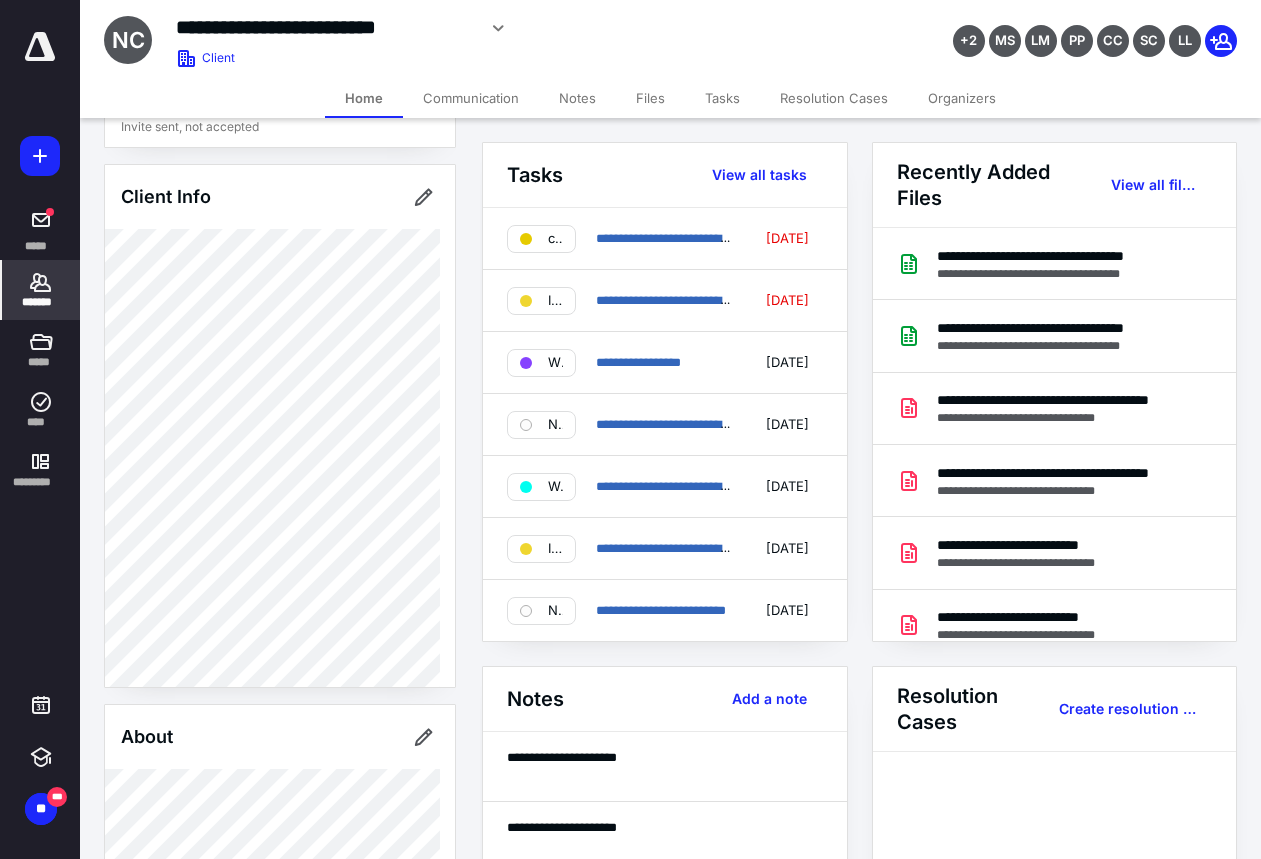 scroll, scrollTop: 213, scrollLeft: 0, axis: vertical 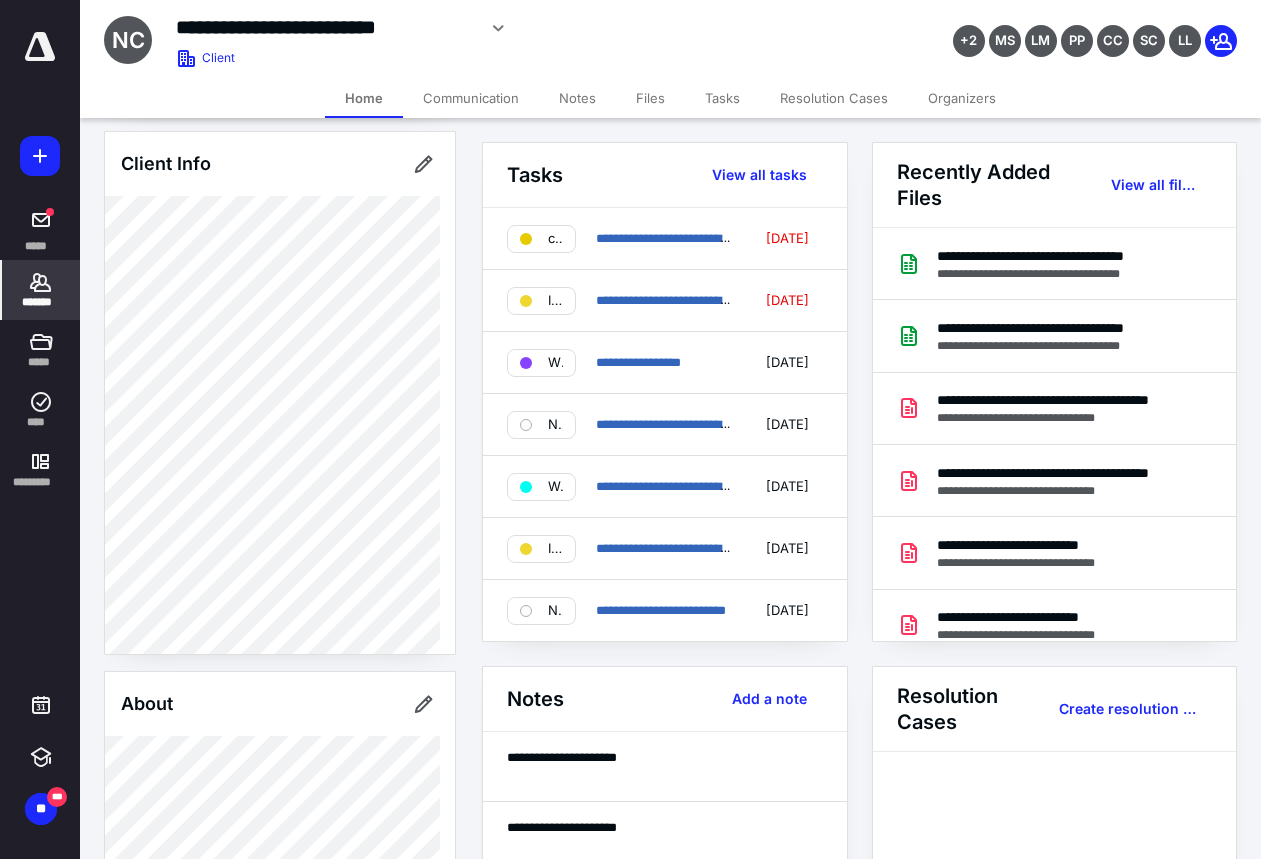 click on "*******" at bounding box center (41, 302) 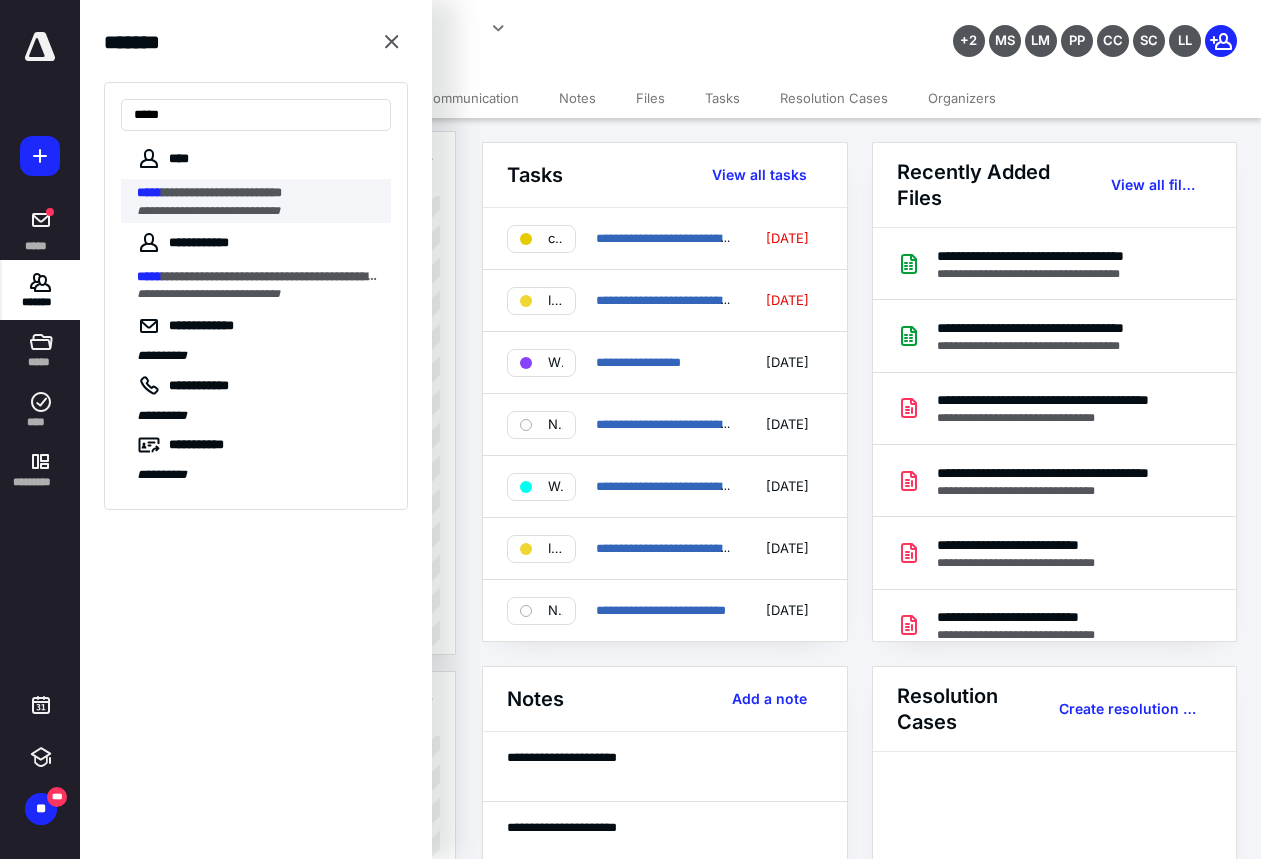 type on "*****" 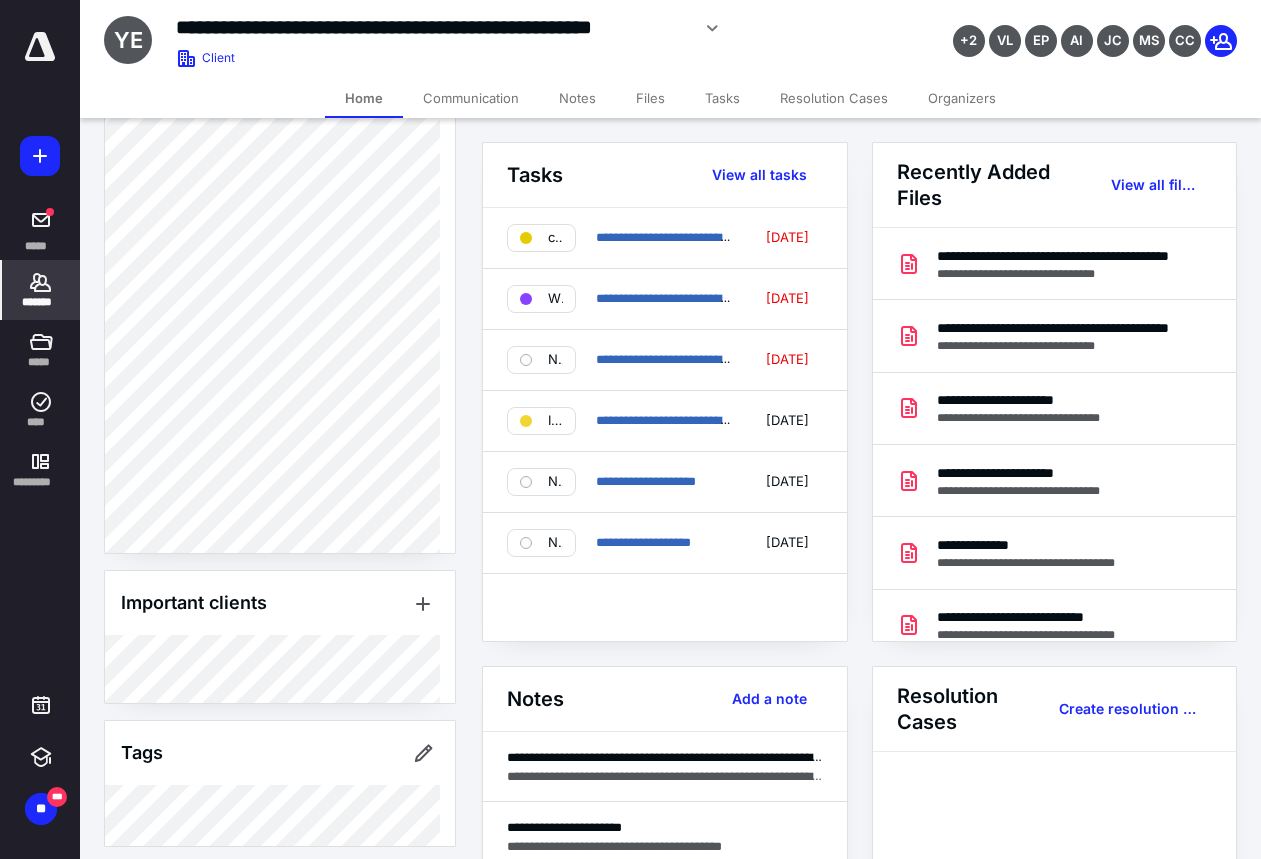 scroll, scrollTop: 673, scrollLeft: 0, axis: vertical 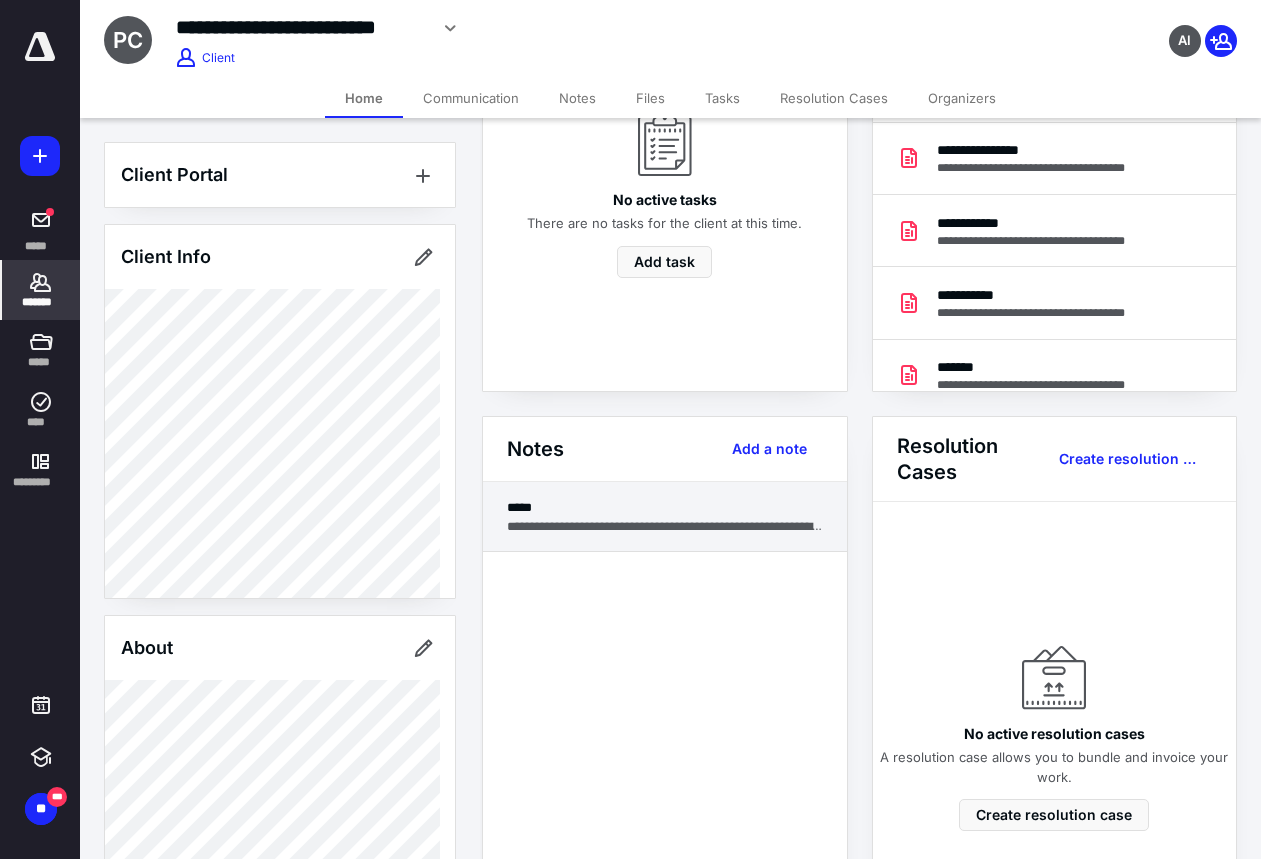click on "**********" at bounding box center (665, 517) 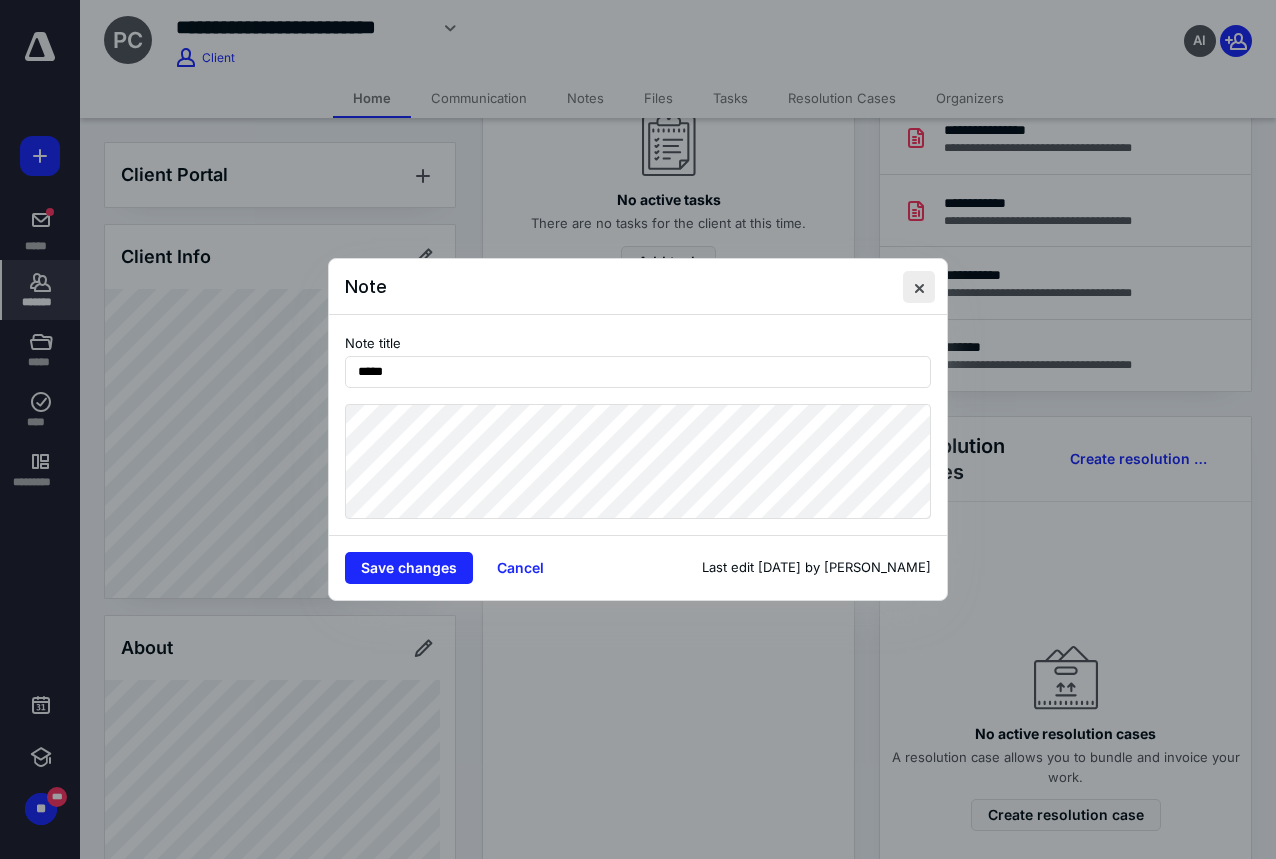 click at bounding box center (919, 287) 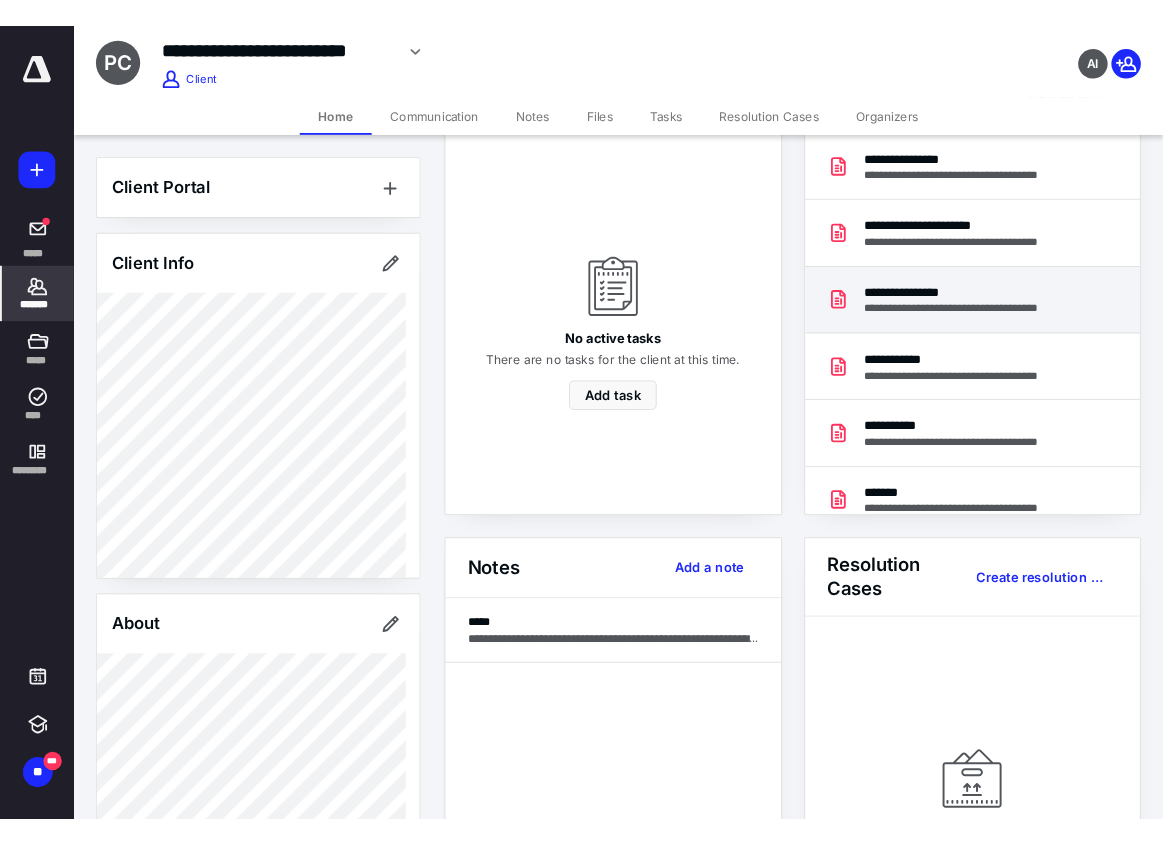 scroll, scrollTop: 0, scrollLeft: 0, axis: both 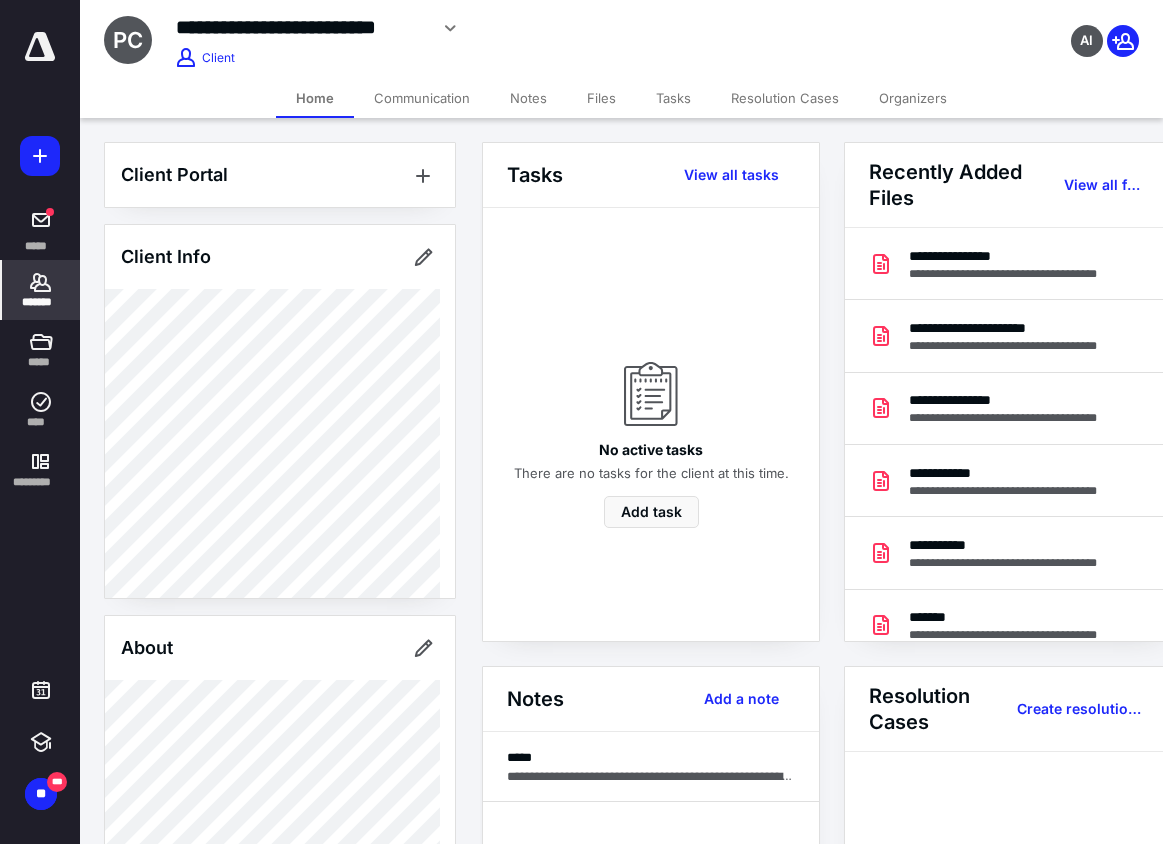 click on "Home" at bounding box center [315, 98] 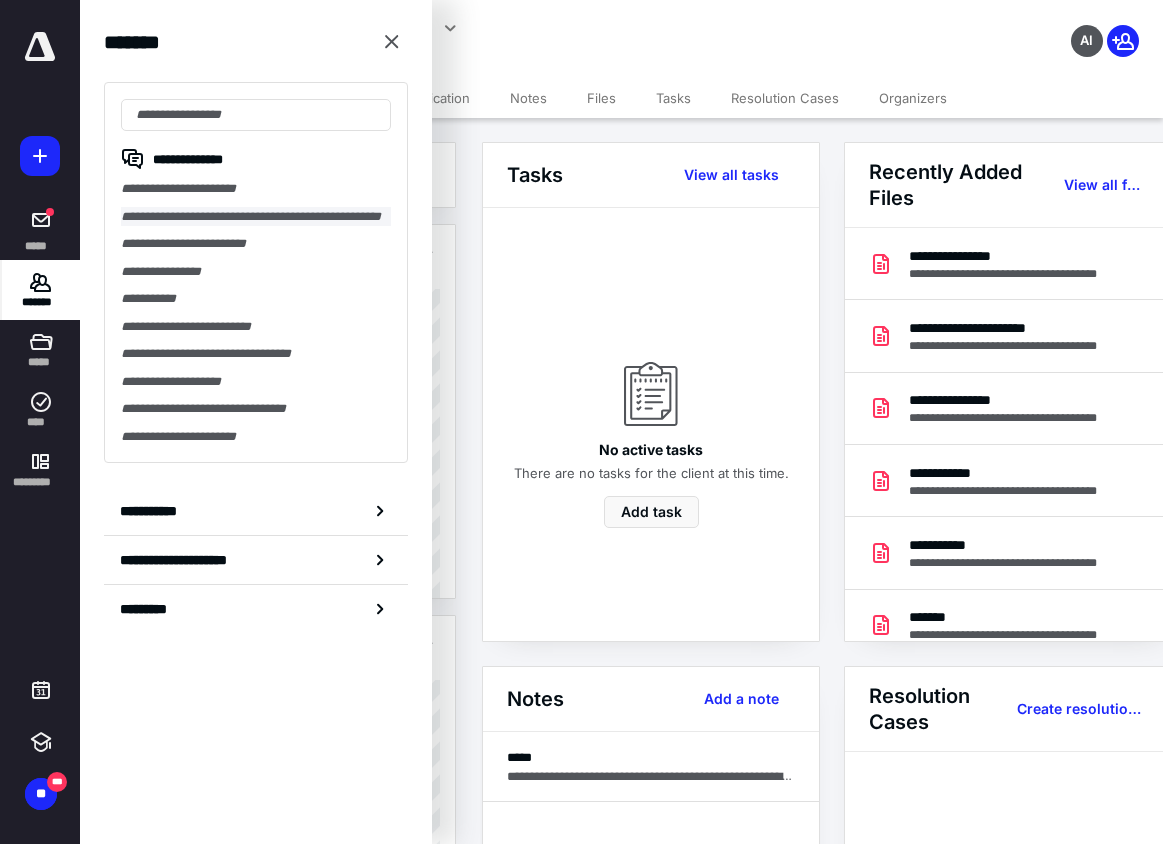 click on "**********" at bounding box center (256, 217) 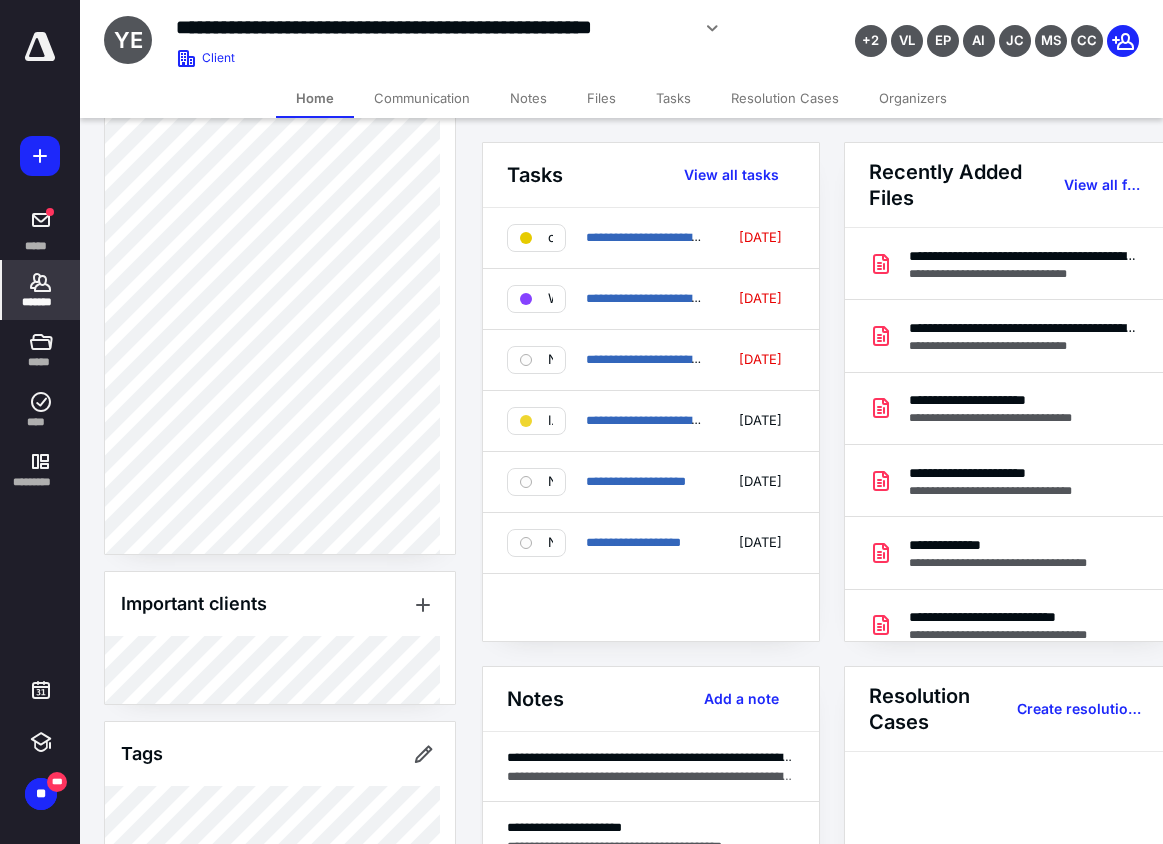 scroll, scrollTop: 688, scrollLeft: 0, axis: vertical 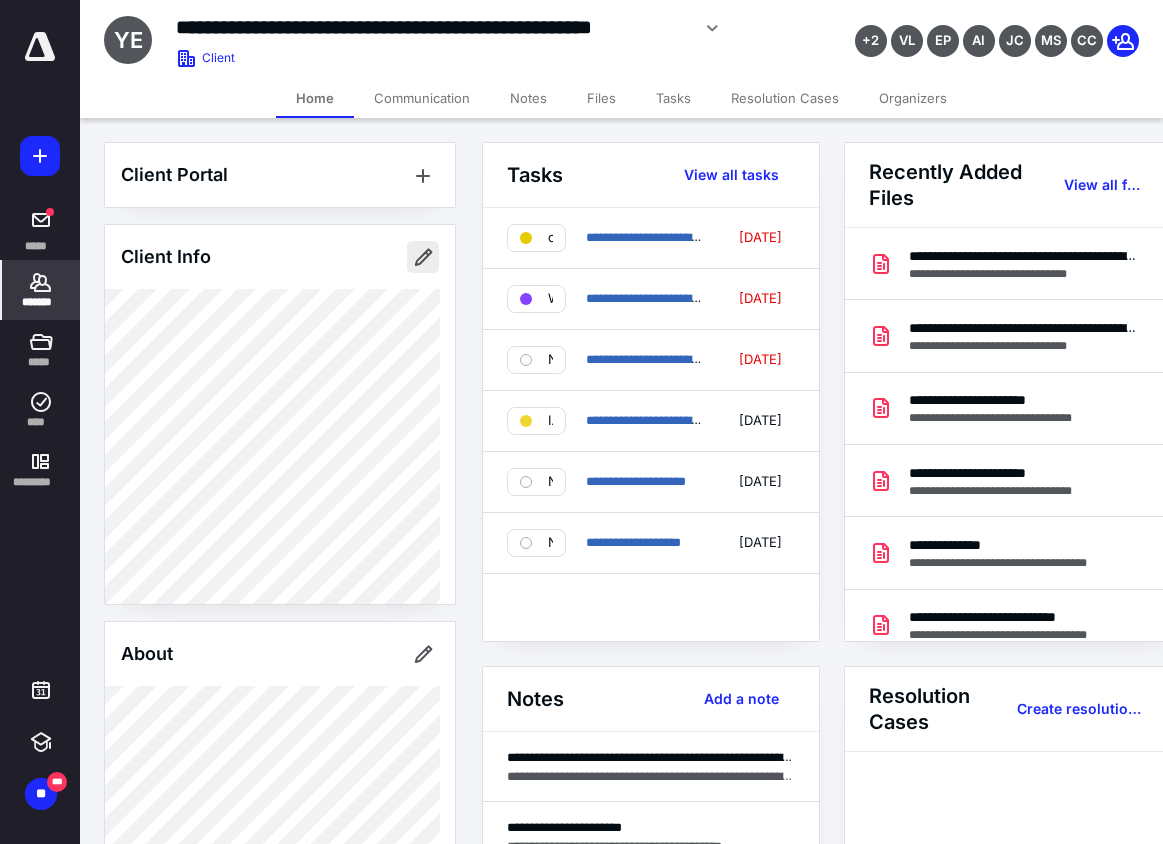 click at bounding box center [423, 257] 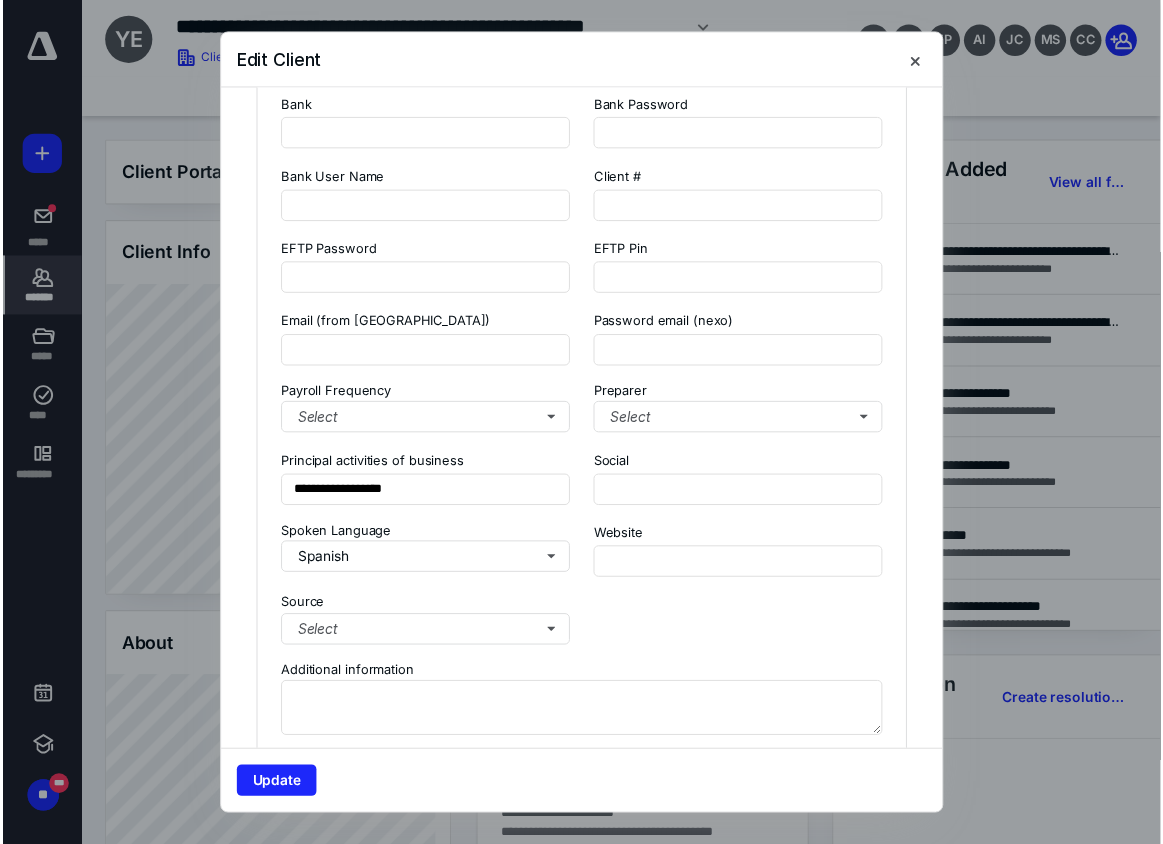 scroll, scrollTop: 1500, scrollLeft: 0, axis: vertical 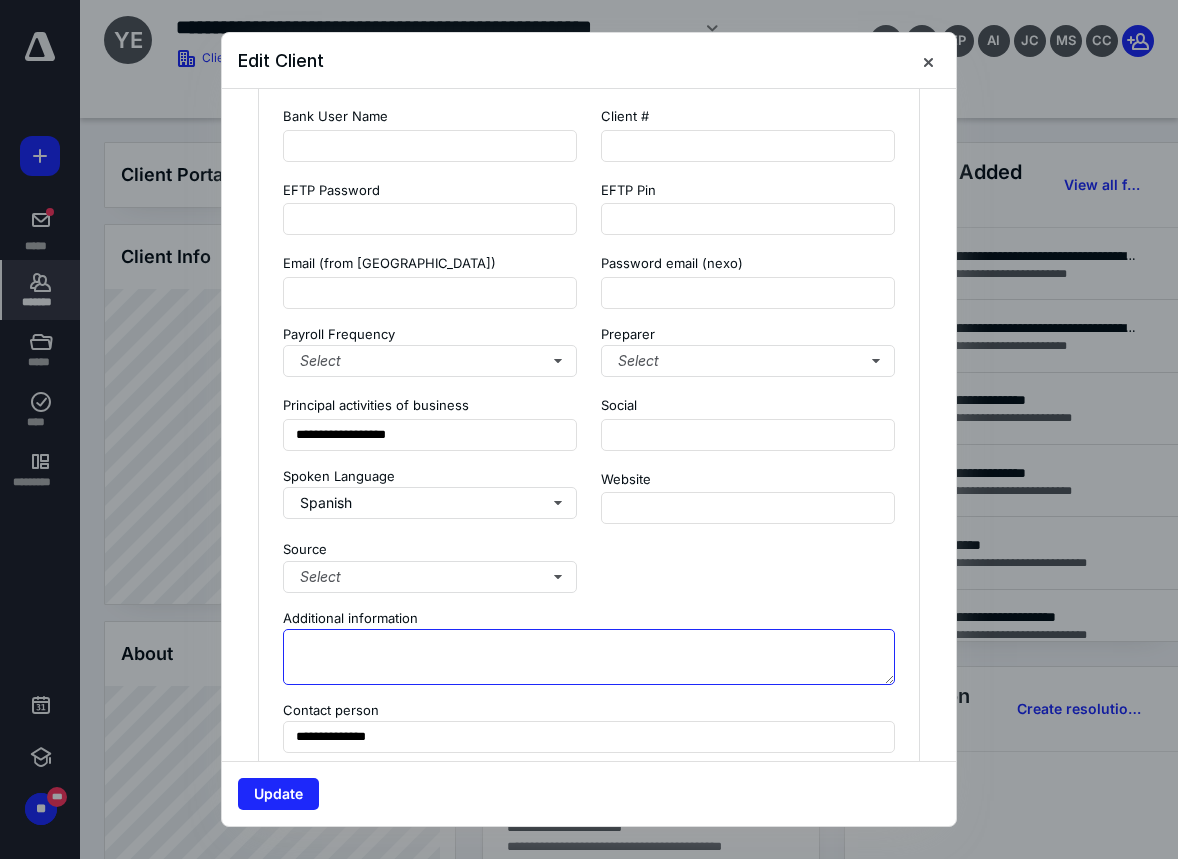 click at bounding box center (589, 657) 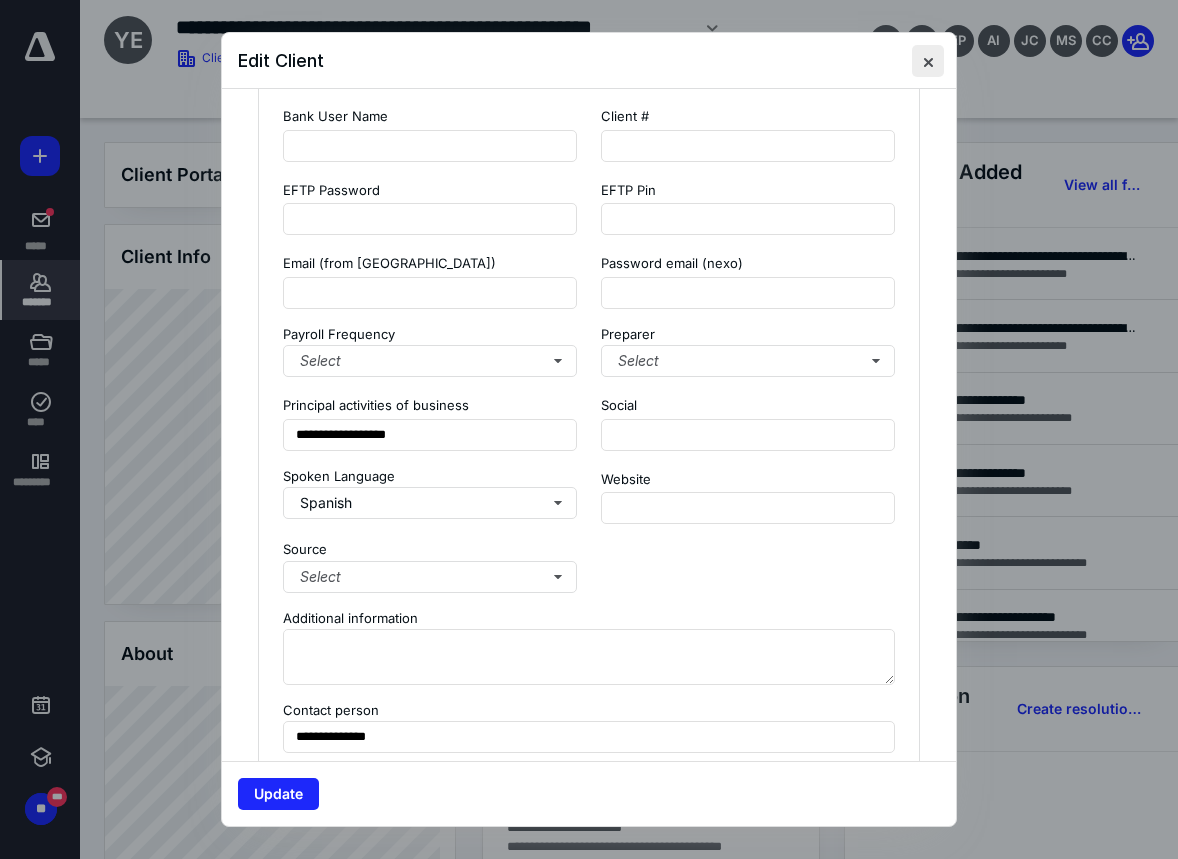 click at bounding box center [928, 61] 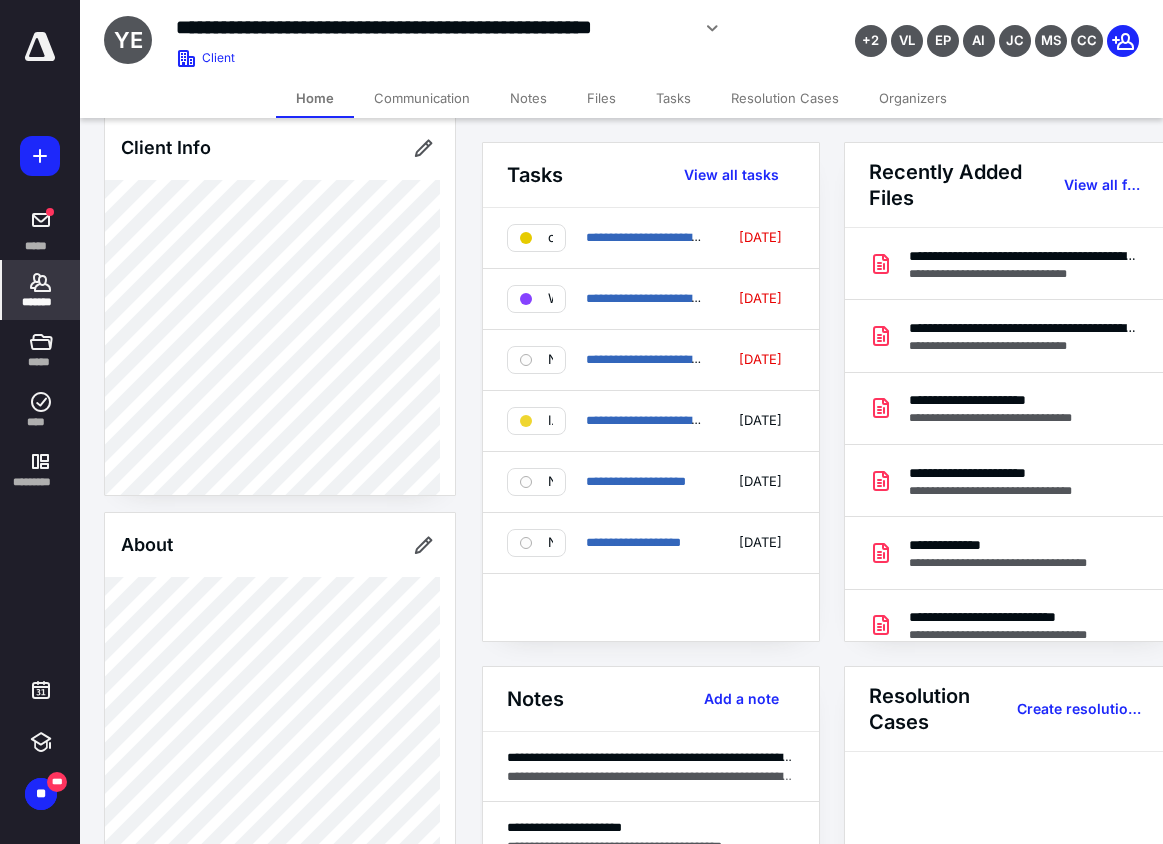 scroll, scrollTop: 0, scrollLeft: 0, axis: both 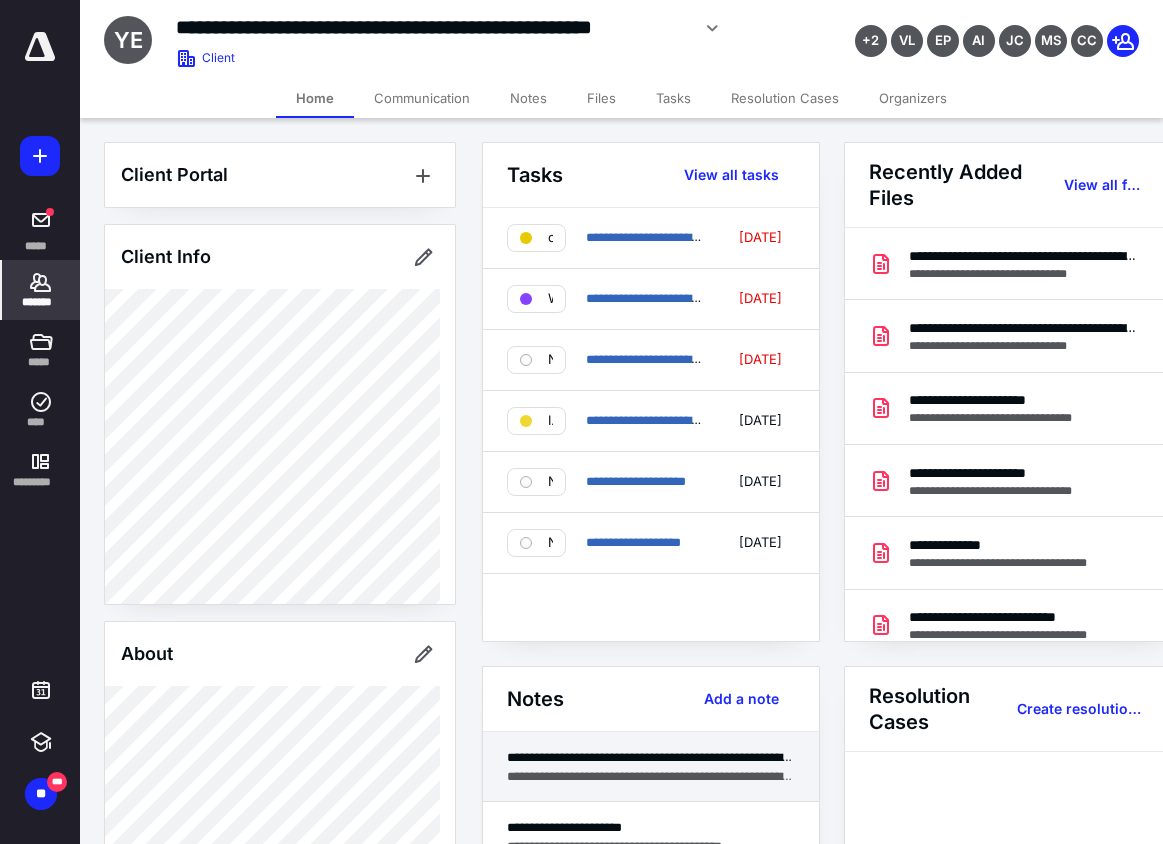 click on "**********" at bounding box center (651, 767) 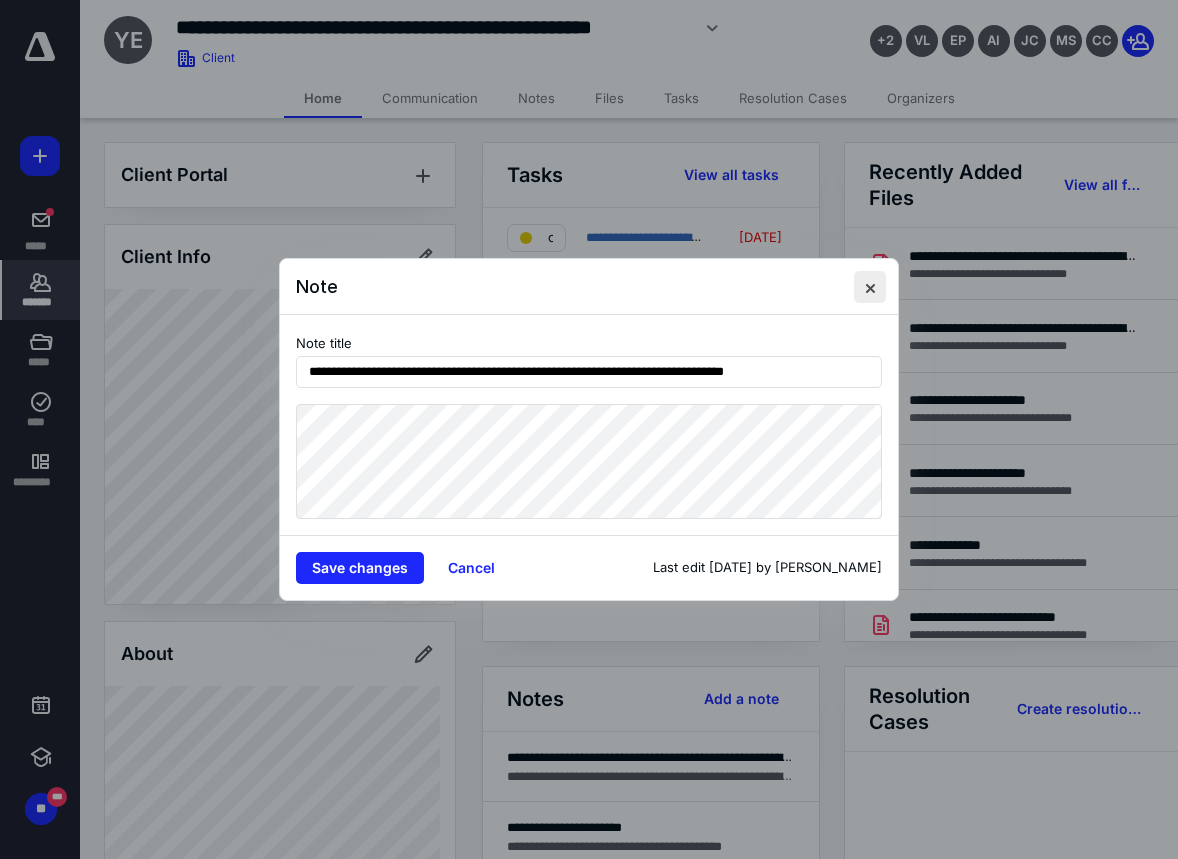 click at bounding box center [870, 287] 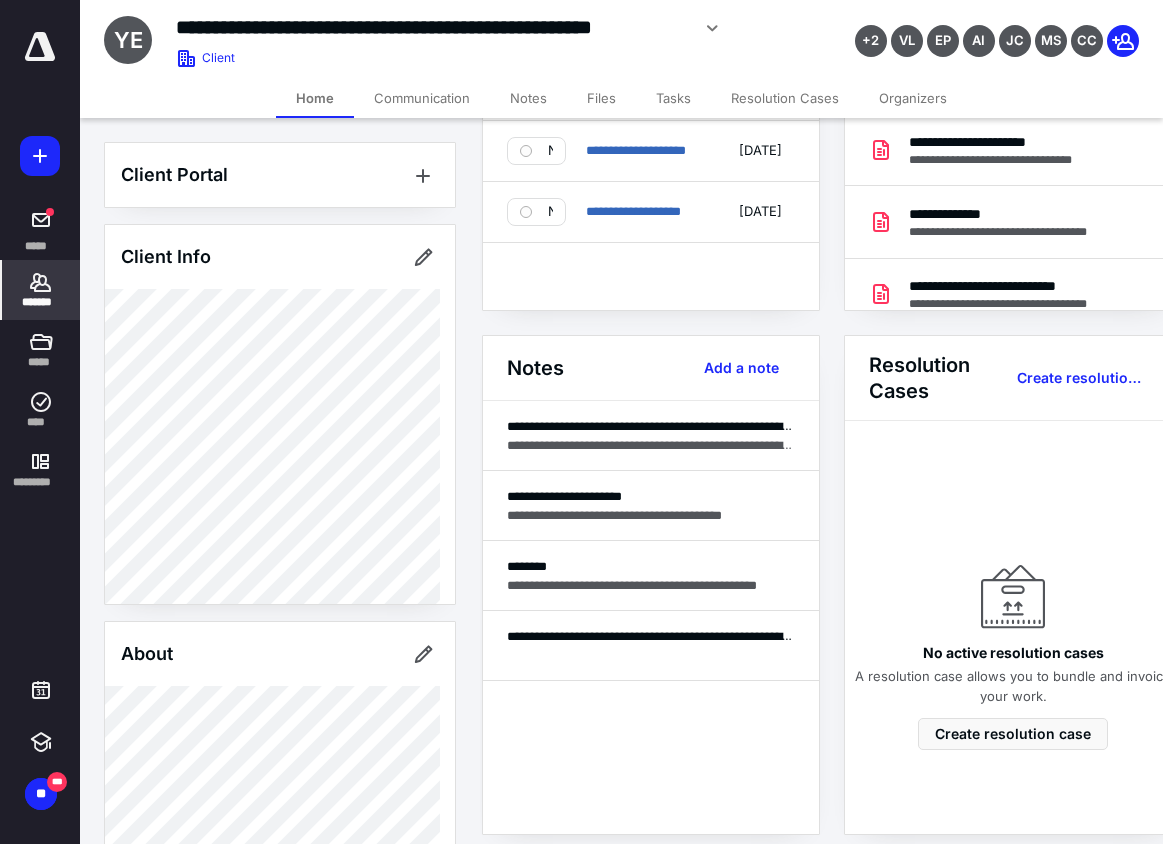 scroll, scrollTop: 333, scrollLeft: 0, axis: vertical 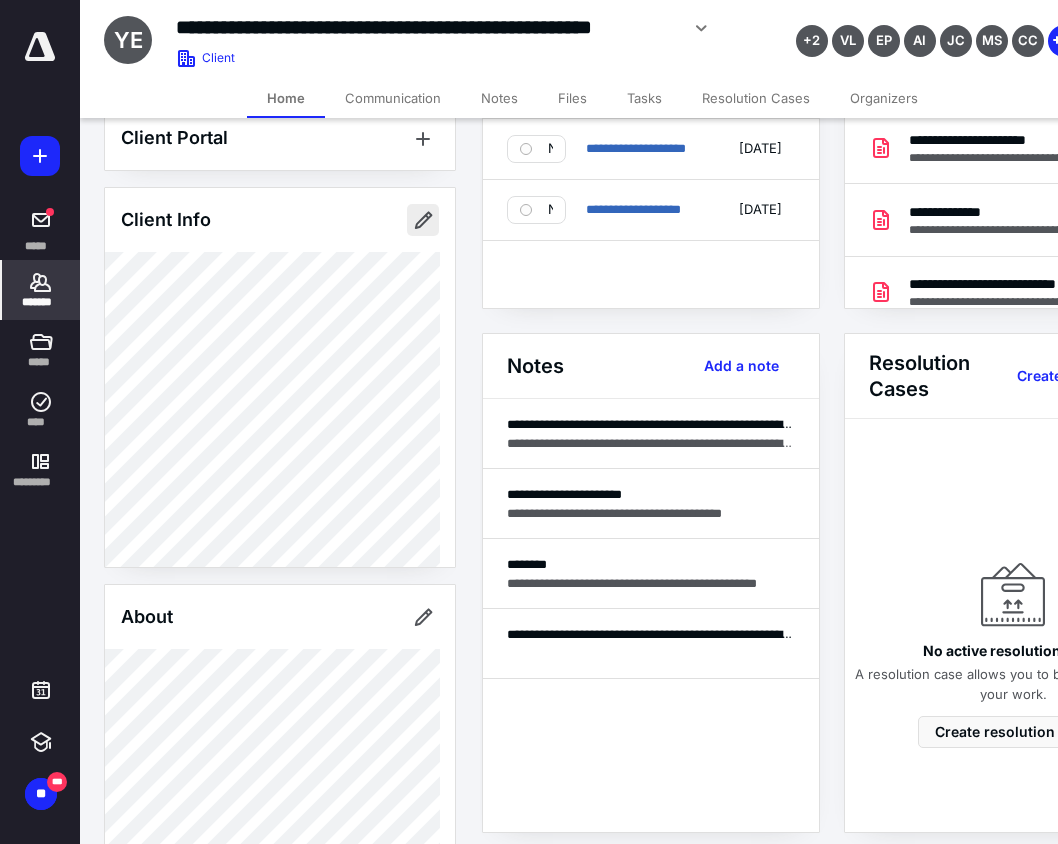 click at bounding box center (423, 220) 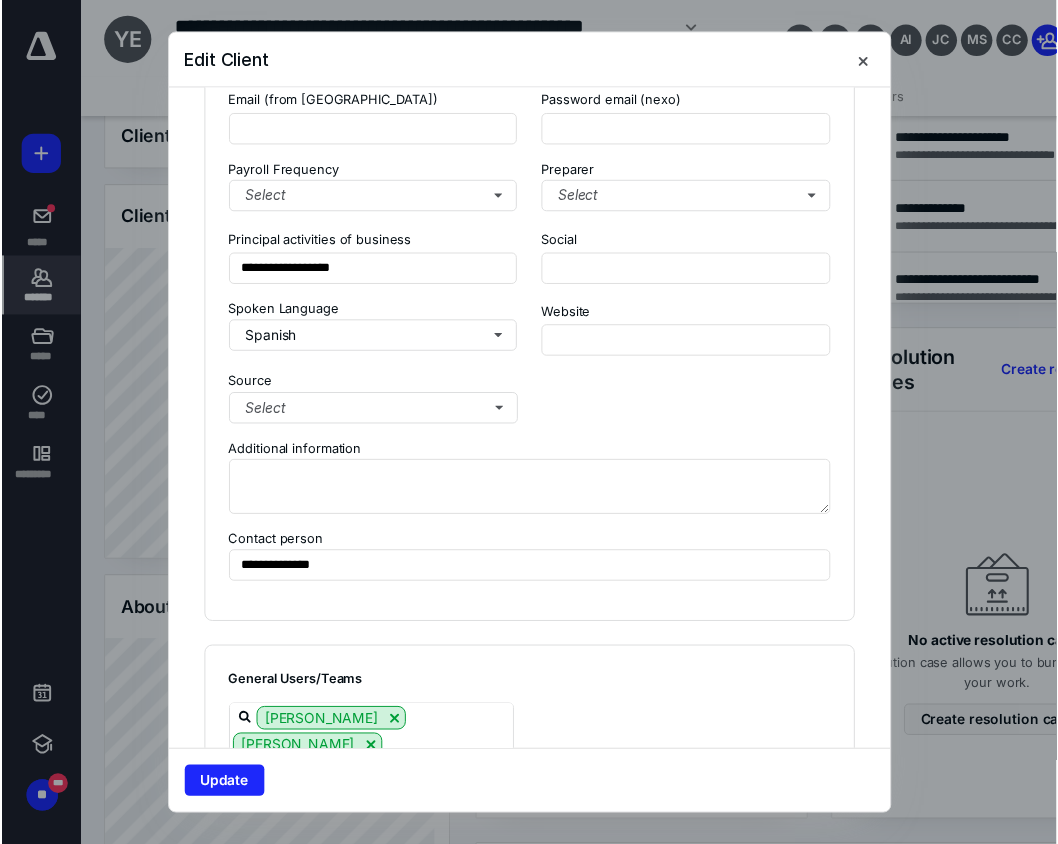 scroll, scrollTop: 1750, scrollLeft: 0, axis: vertical 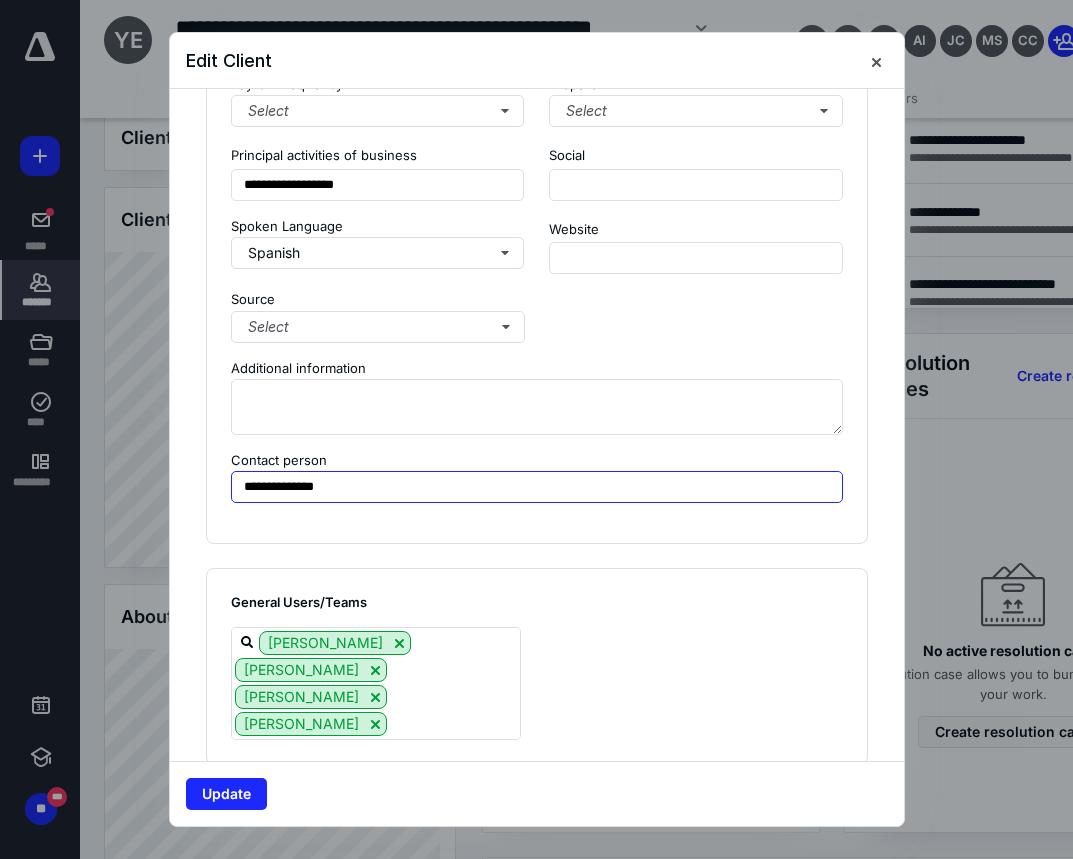 click on "**********" at bounding box center (537, 487) 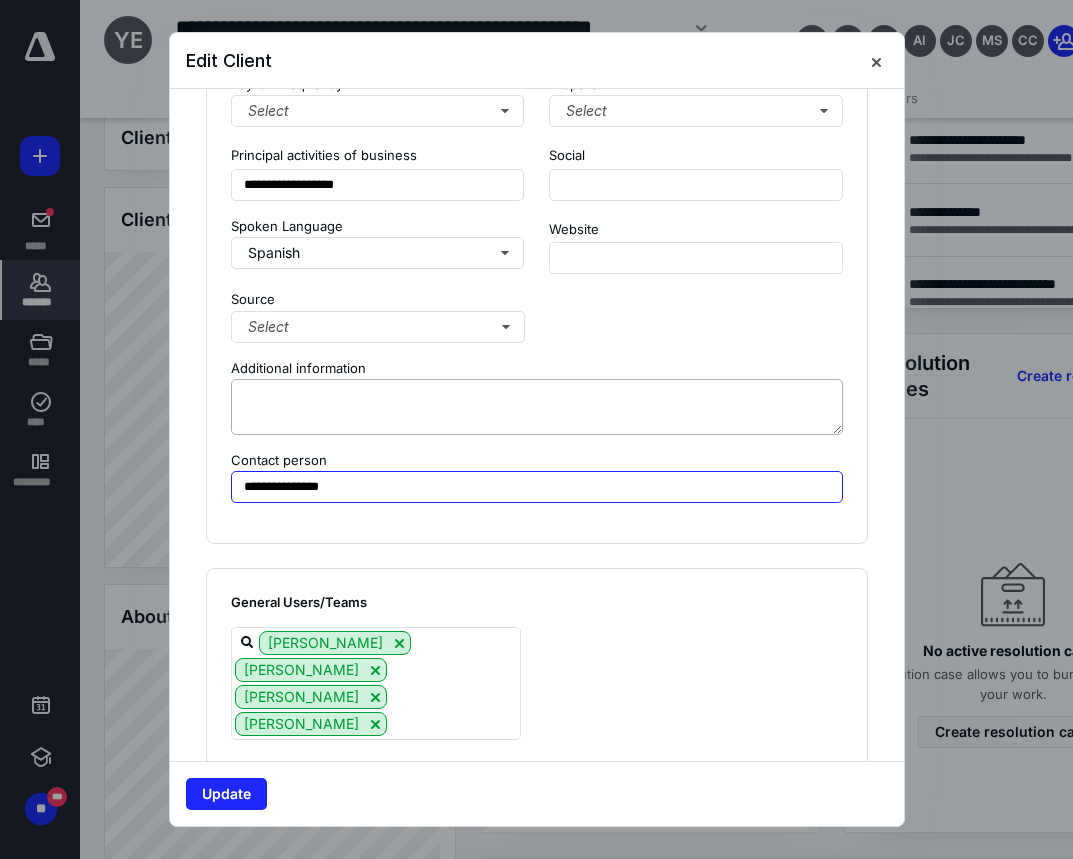 type on "**********" 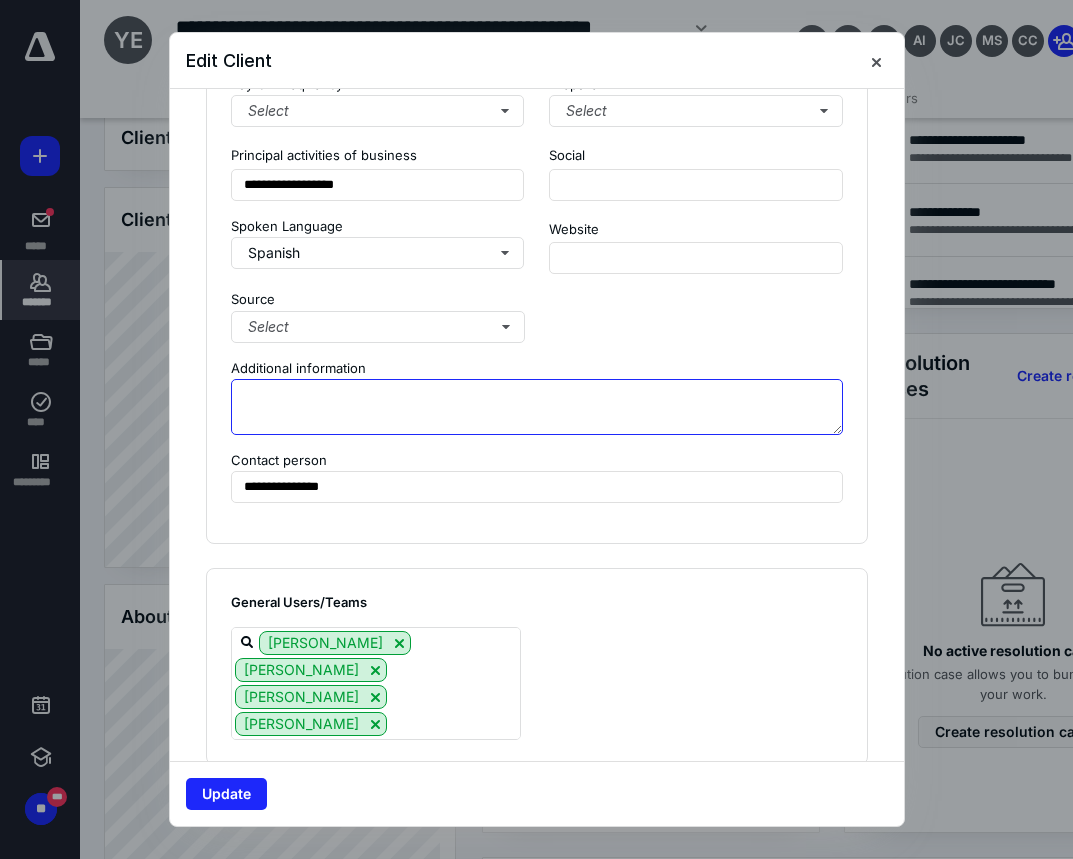 click at bounding box center [537, 407] 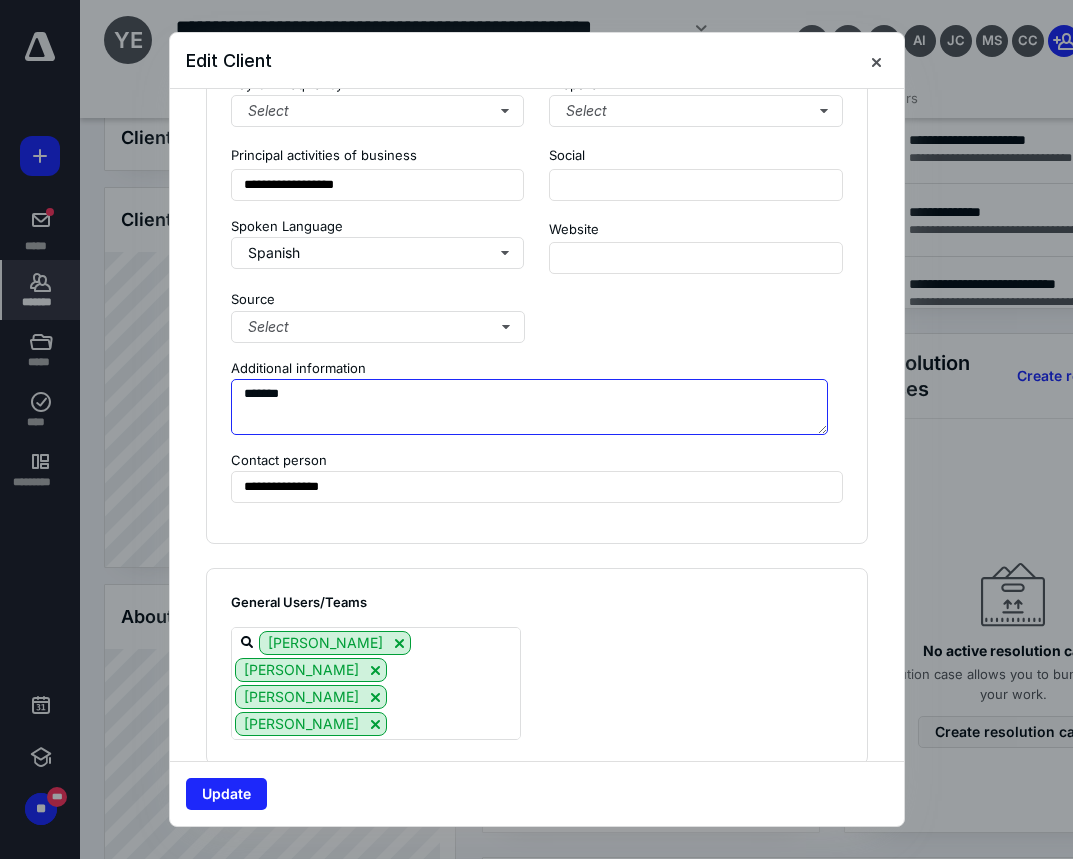 click on "*******" at bounding box center (529, 407) 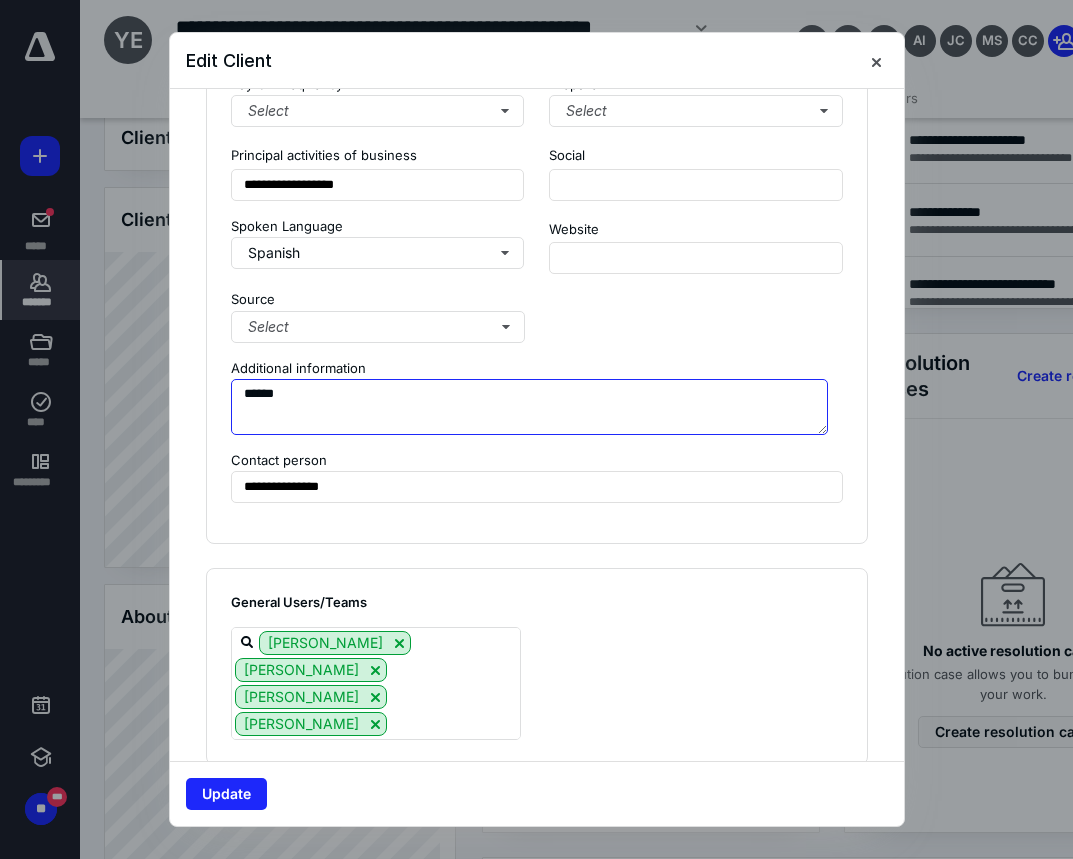 click on "******" at bounding box center (529, 407) 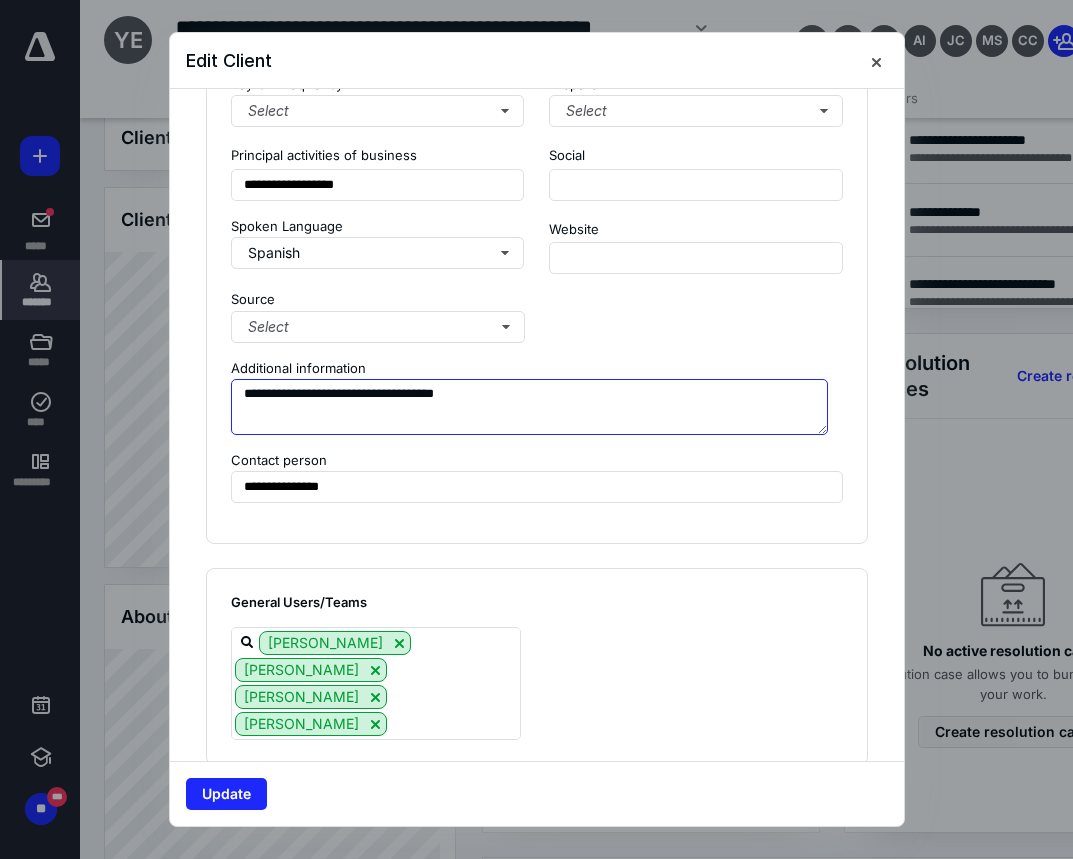 click on "**********" at bounding box center [529, 407] 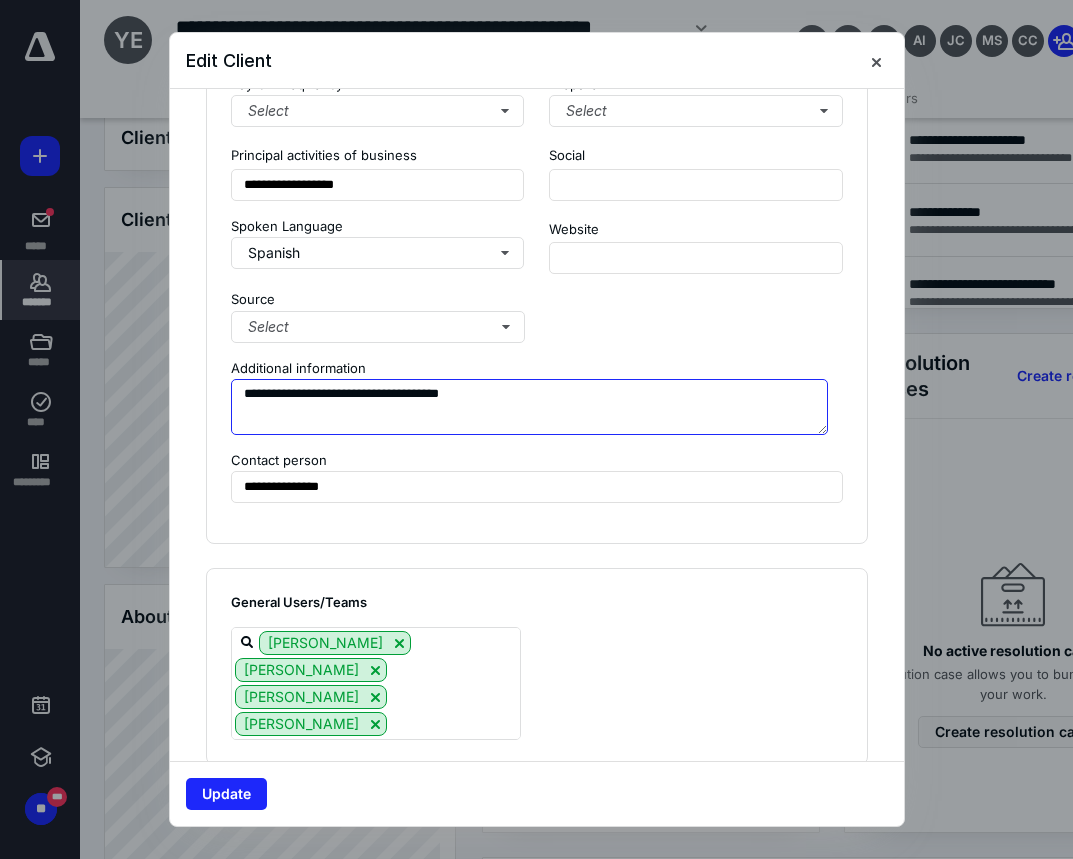 click on "**********" at bounding box center [529, 407] 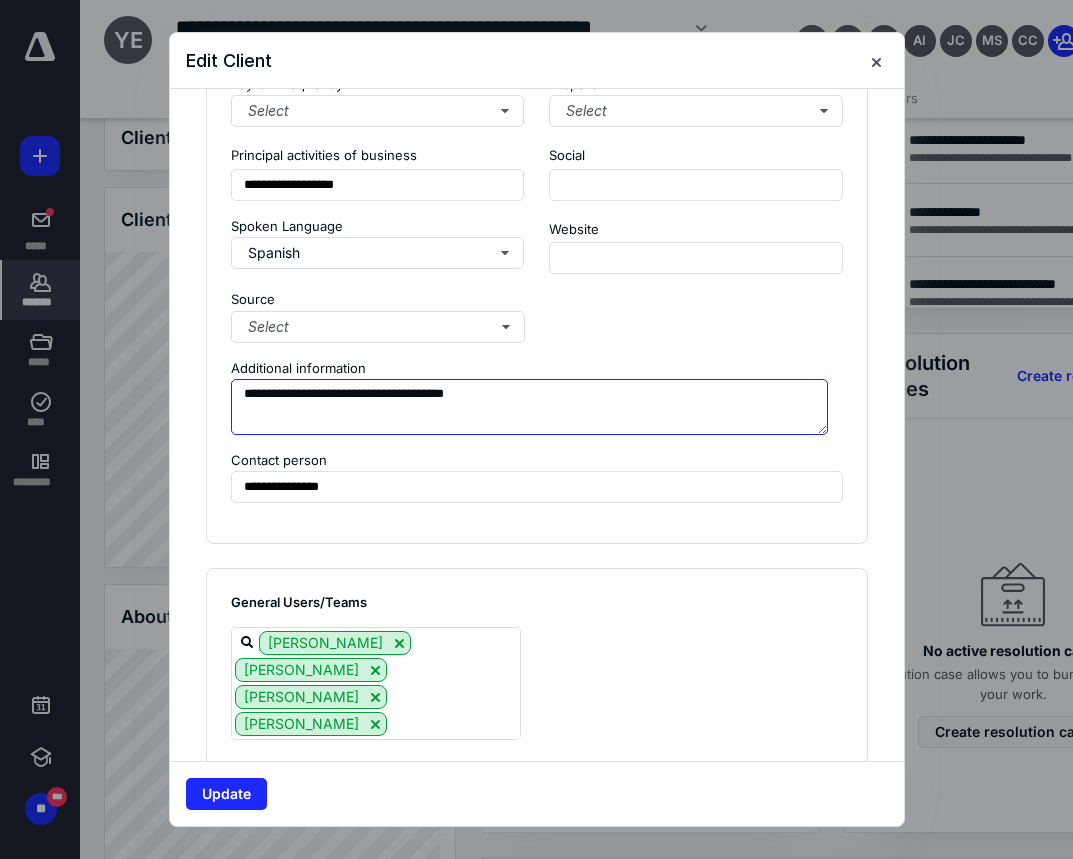 click on "**********" at bounding box center [529, 407] 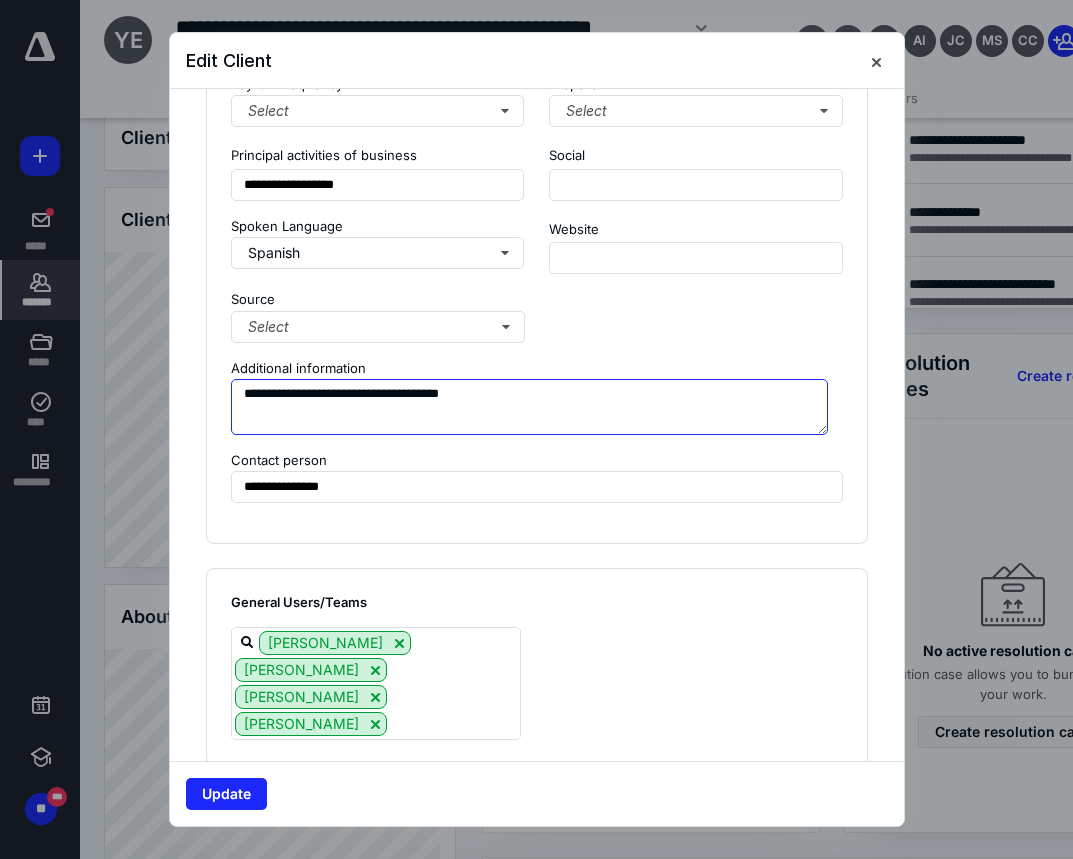 click on "**********" at bounding box center [529, 407] 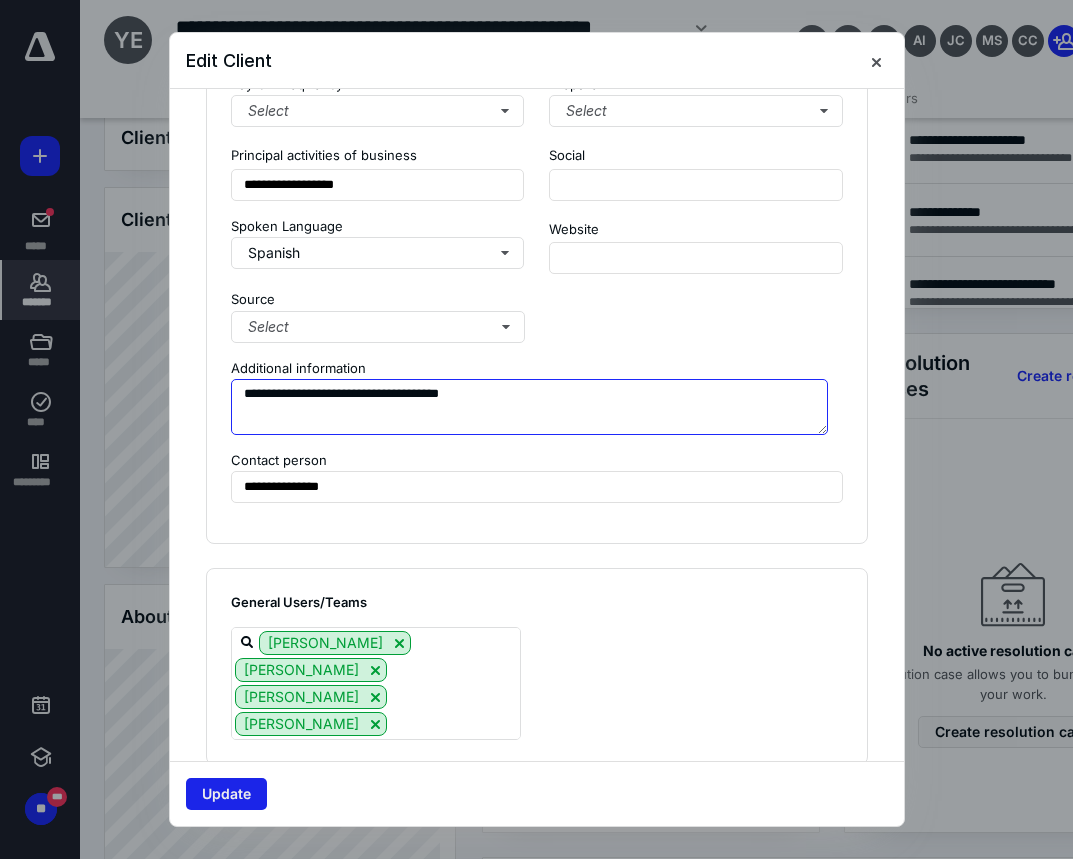 type on "**********" 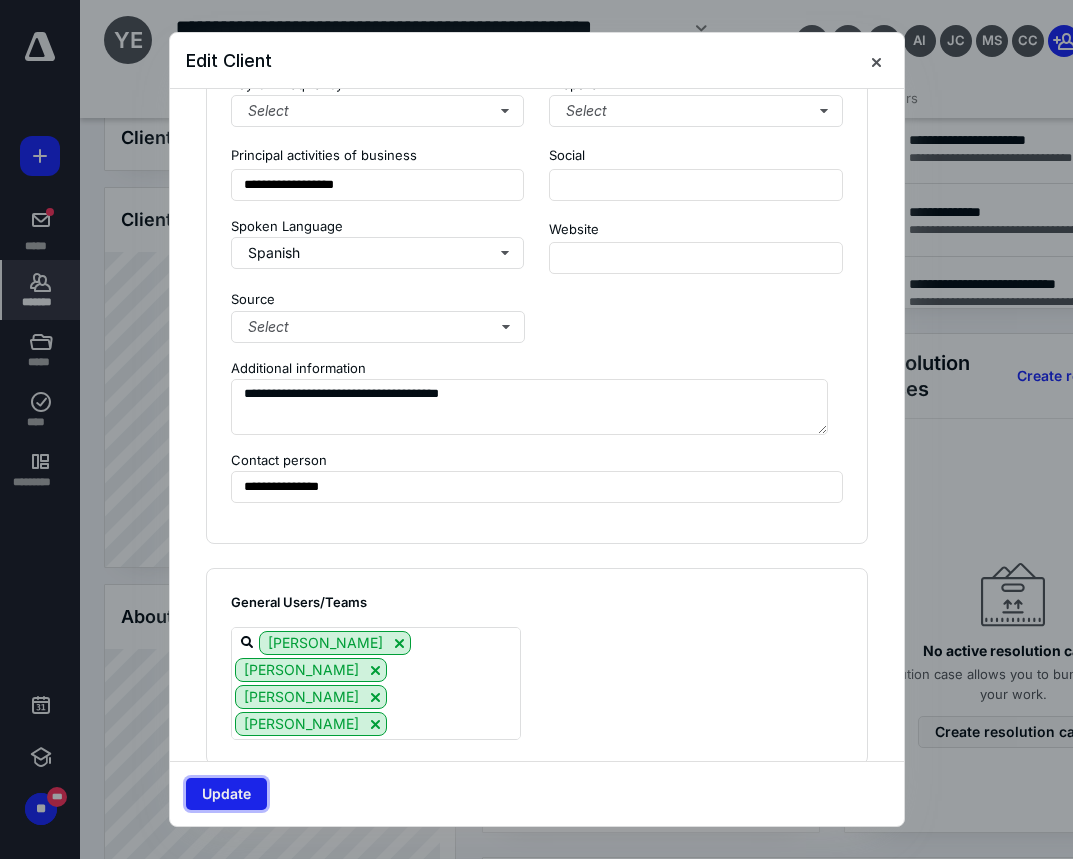 click on "Update" at bounding box center [226, 794] 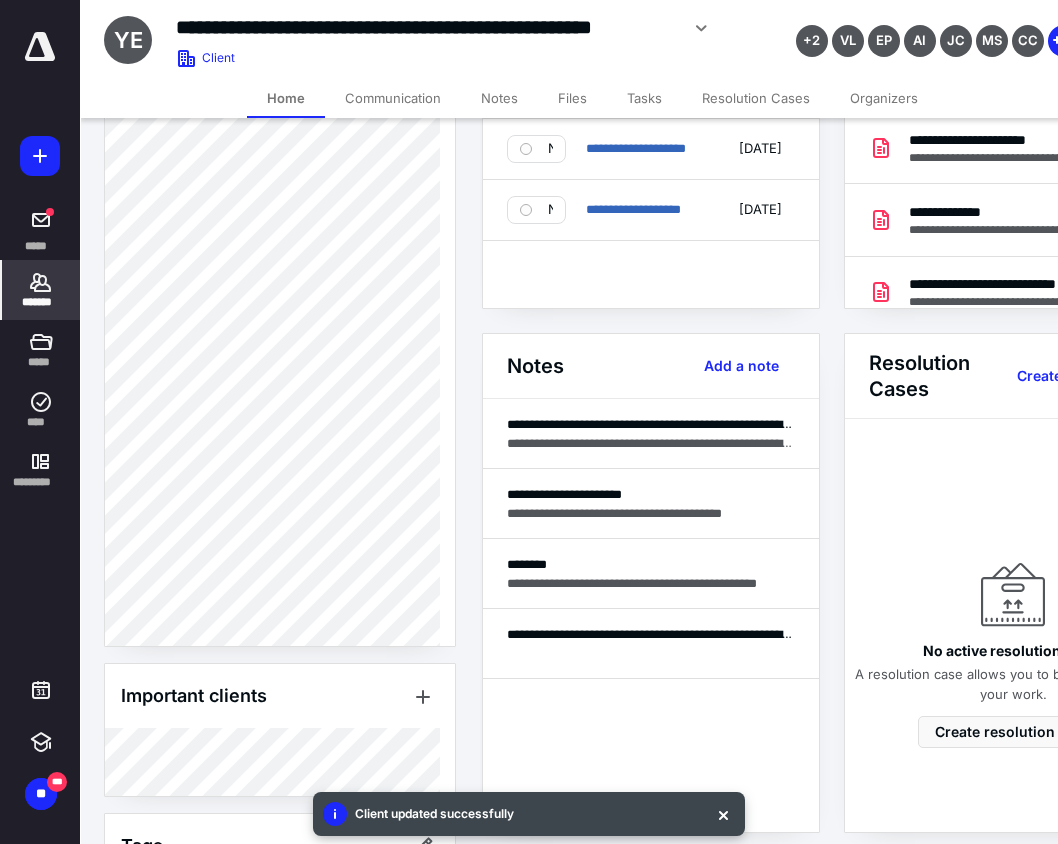 scroll, scrollTop: 753, scrollLeft: 0, axis: vertical 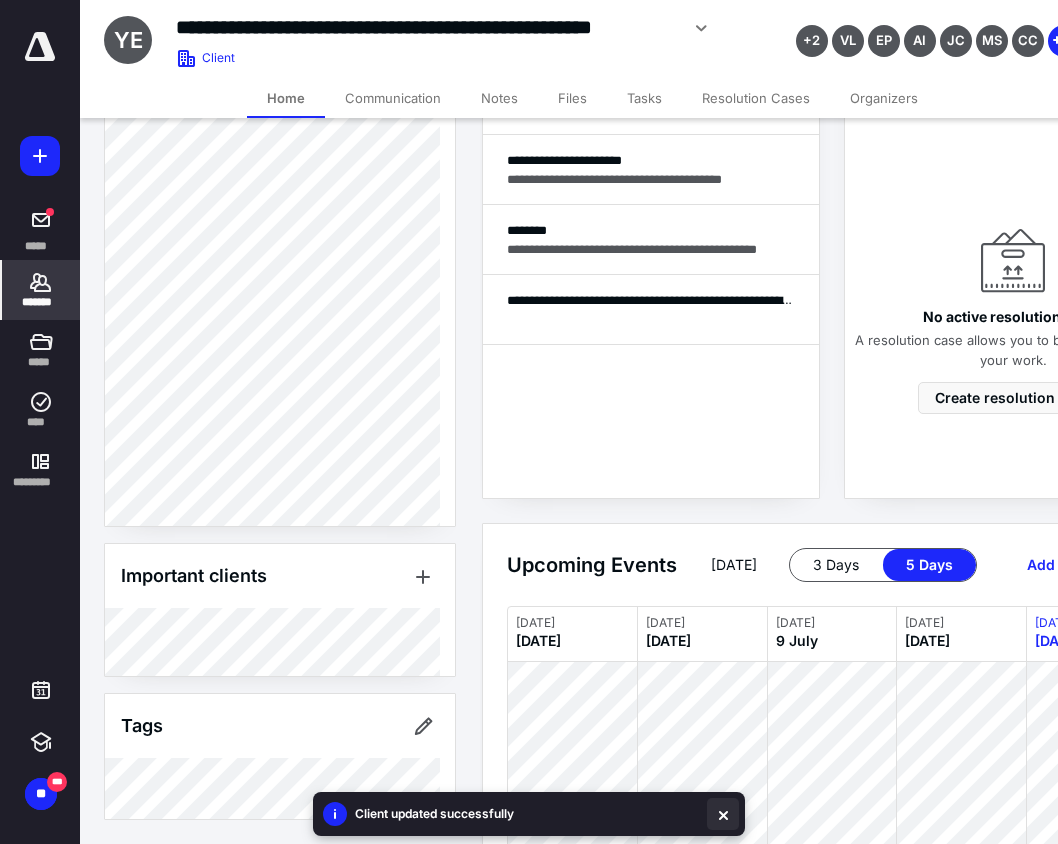 click at bounding box center [723, 814] 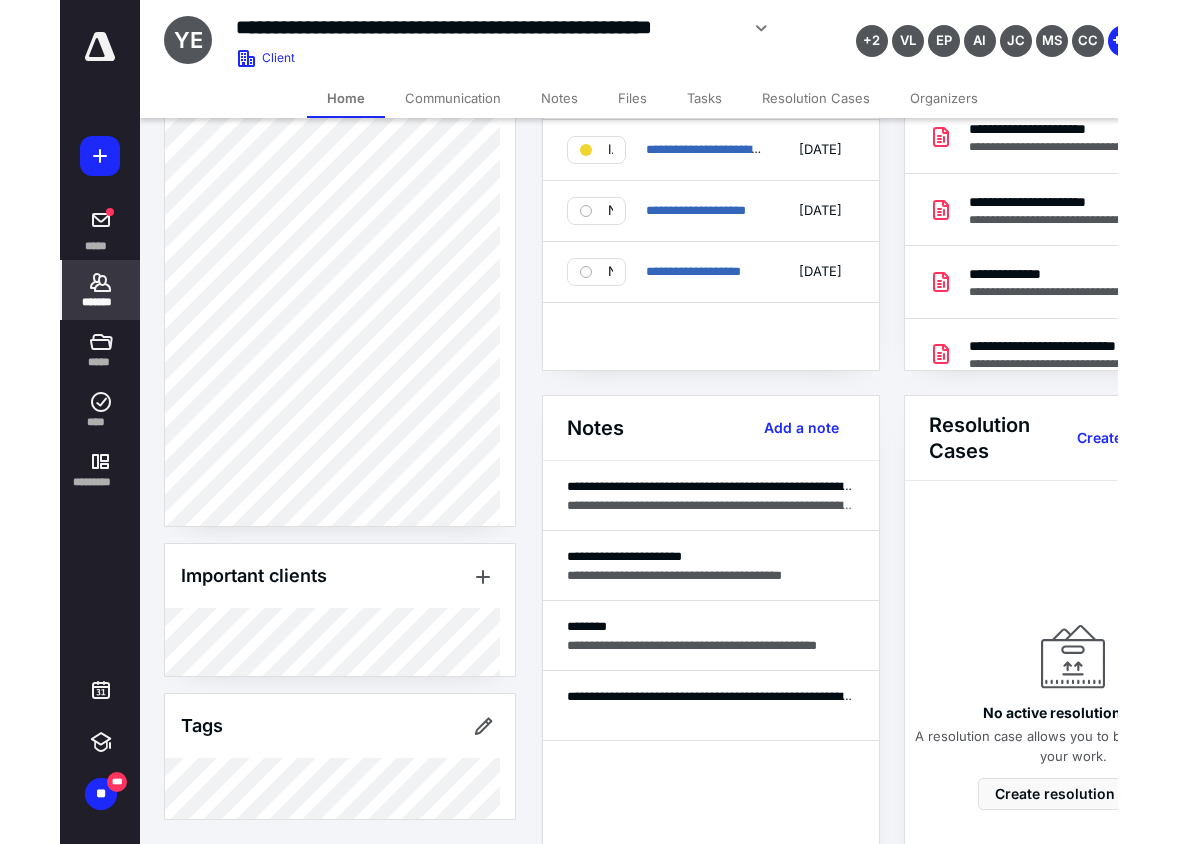 scroll, scrollTop: 0, scrollLeft: 0, axis: both 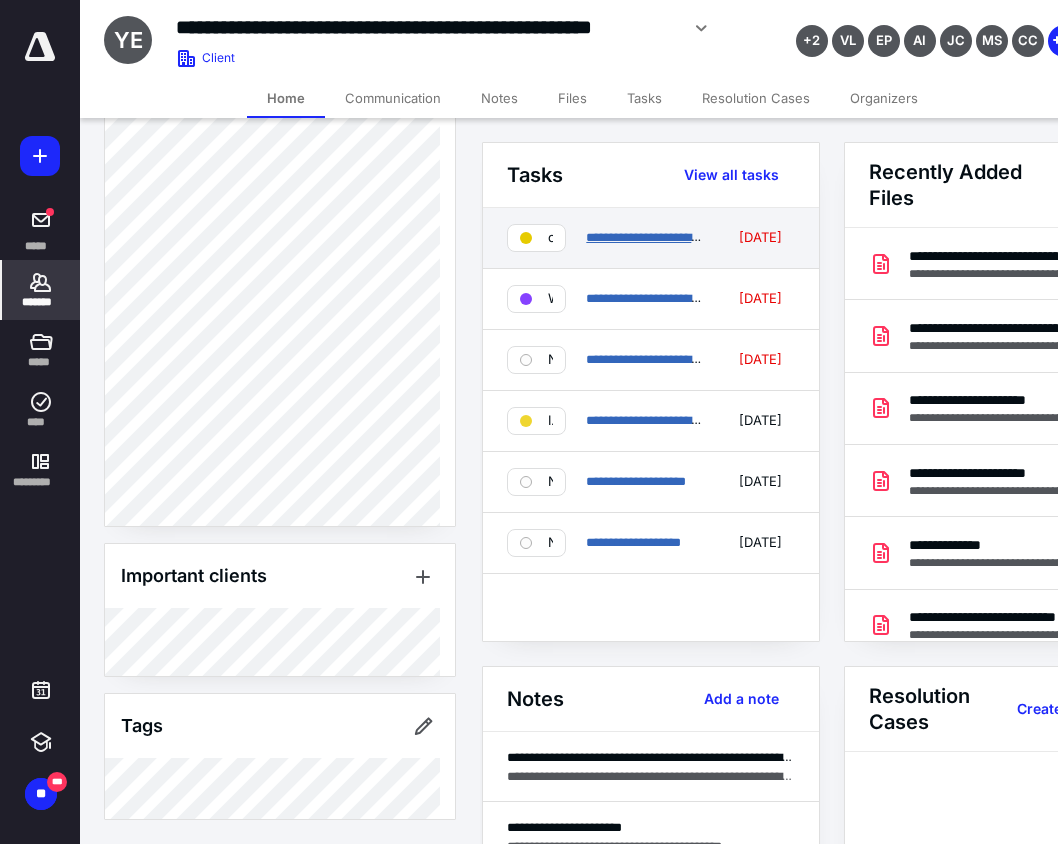 click on "**********" at bounding box center (668, 237) 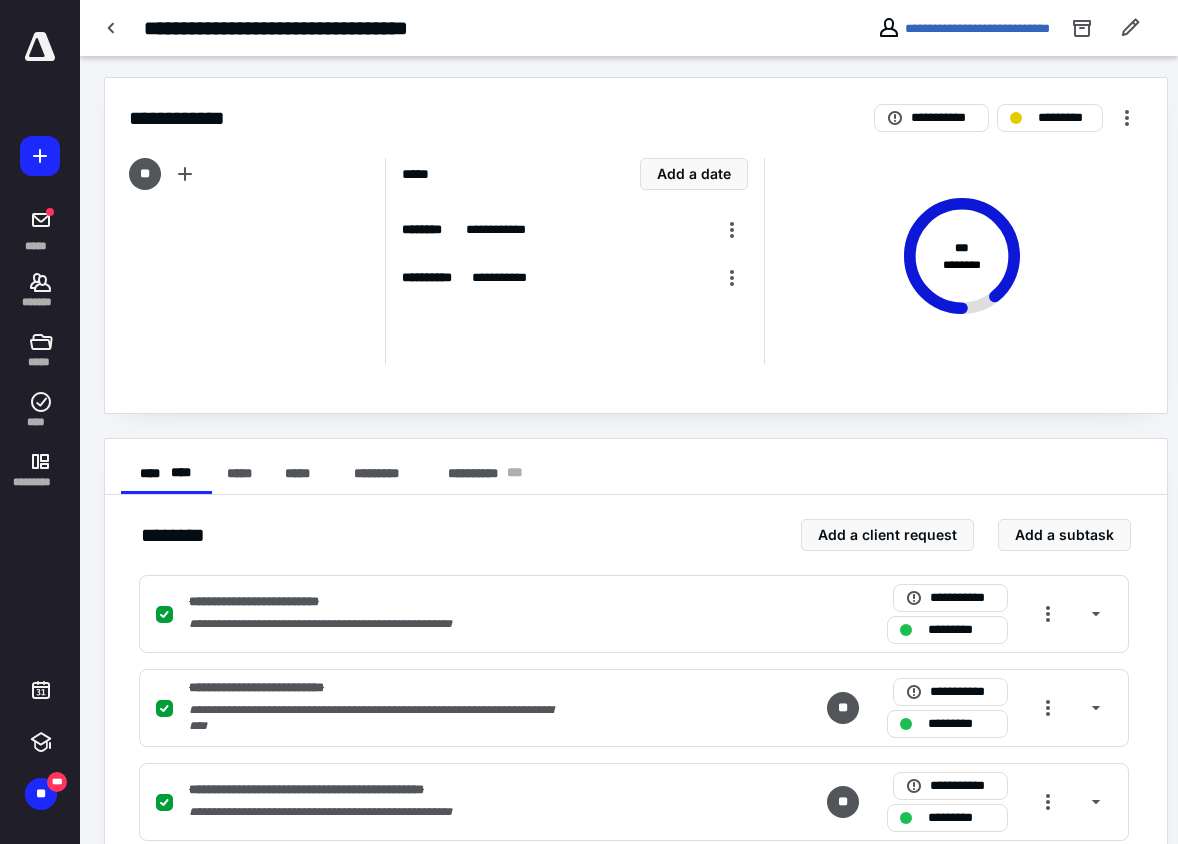 scroll, scrollTop: 0, scrollLeft: 0, axis: both 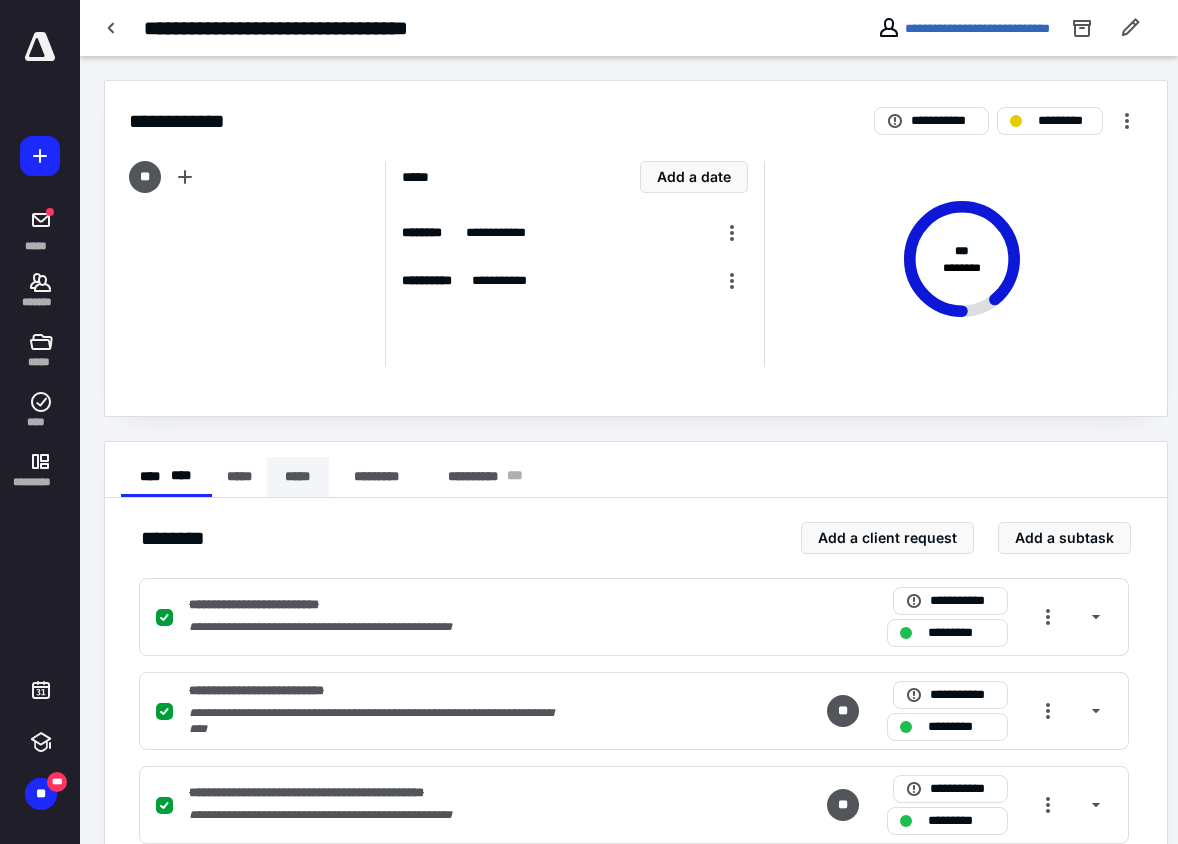 click on "*****" at bounding box center (298, 477) 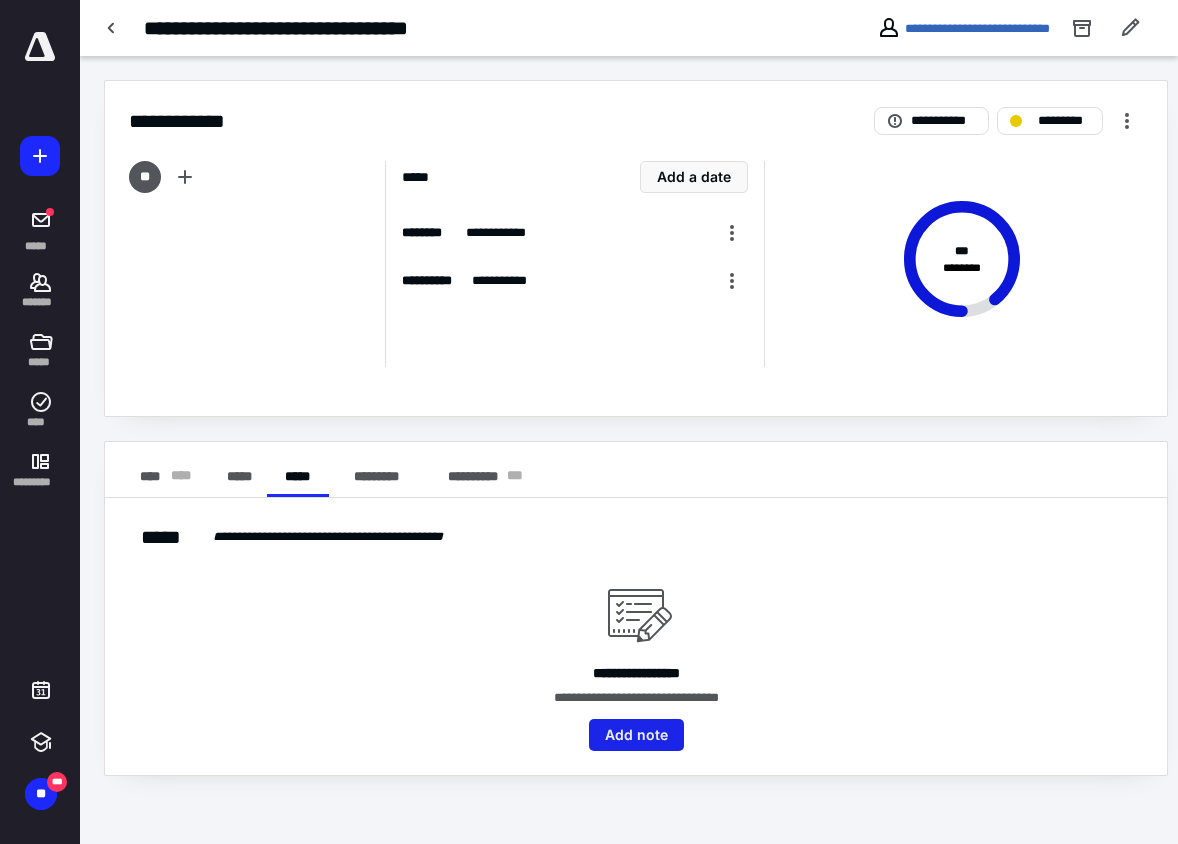 click on "Add note" at bounding box center [636, 735] 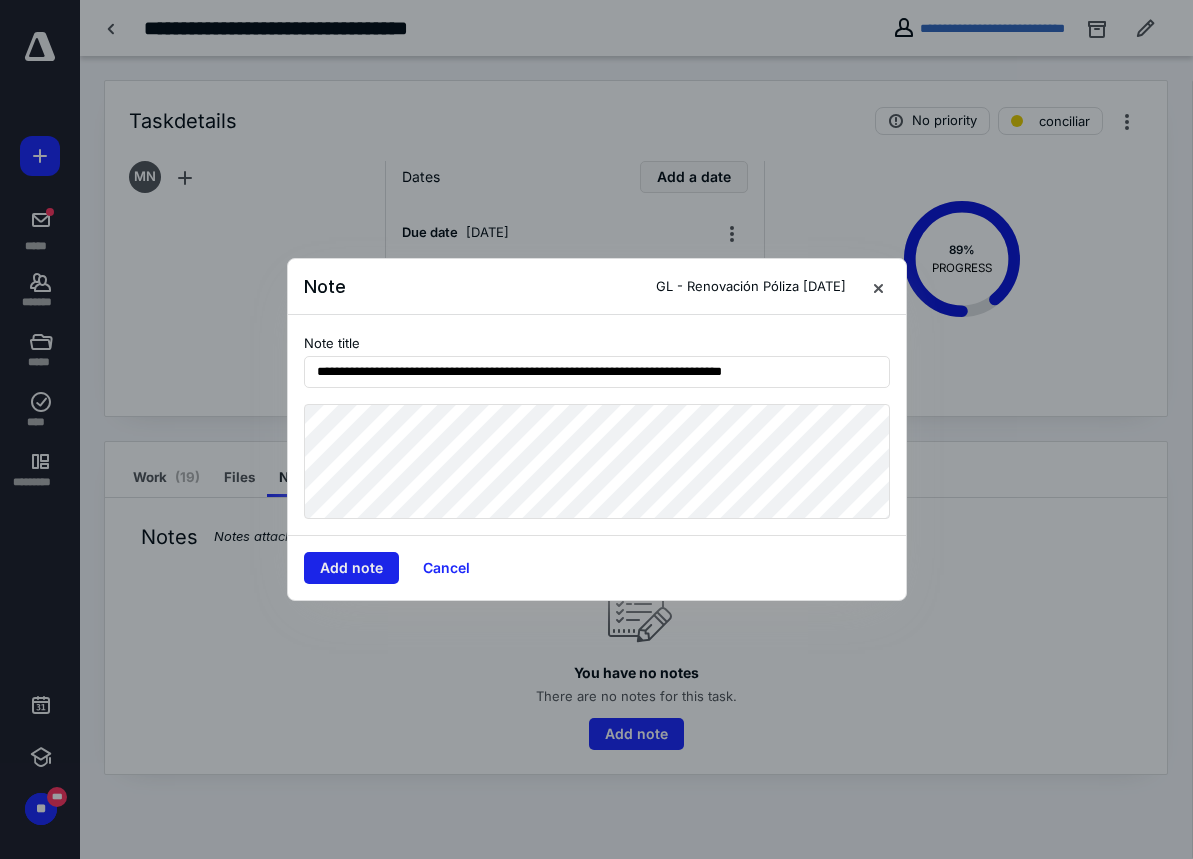 type on "**********" 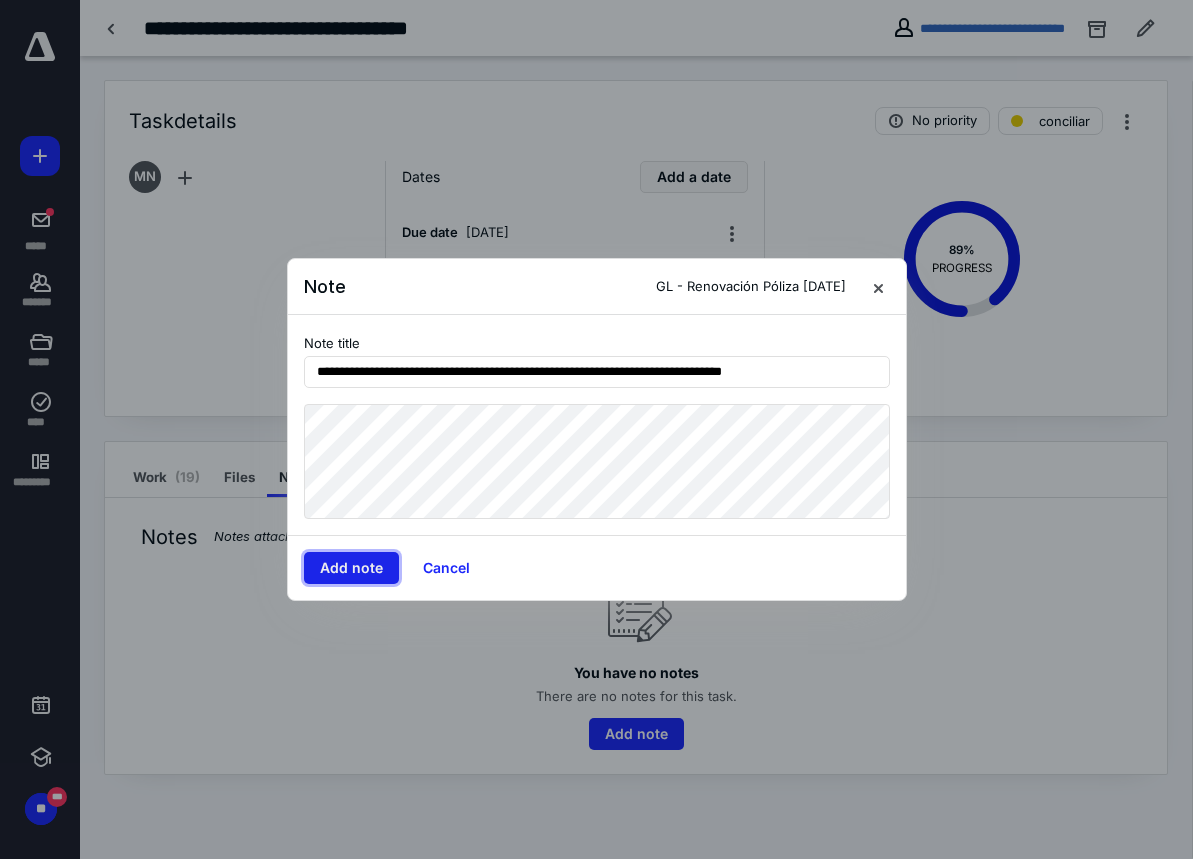 click on "Add note" at bounding box center [351, 568] 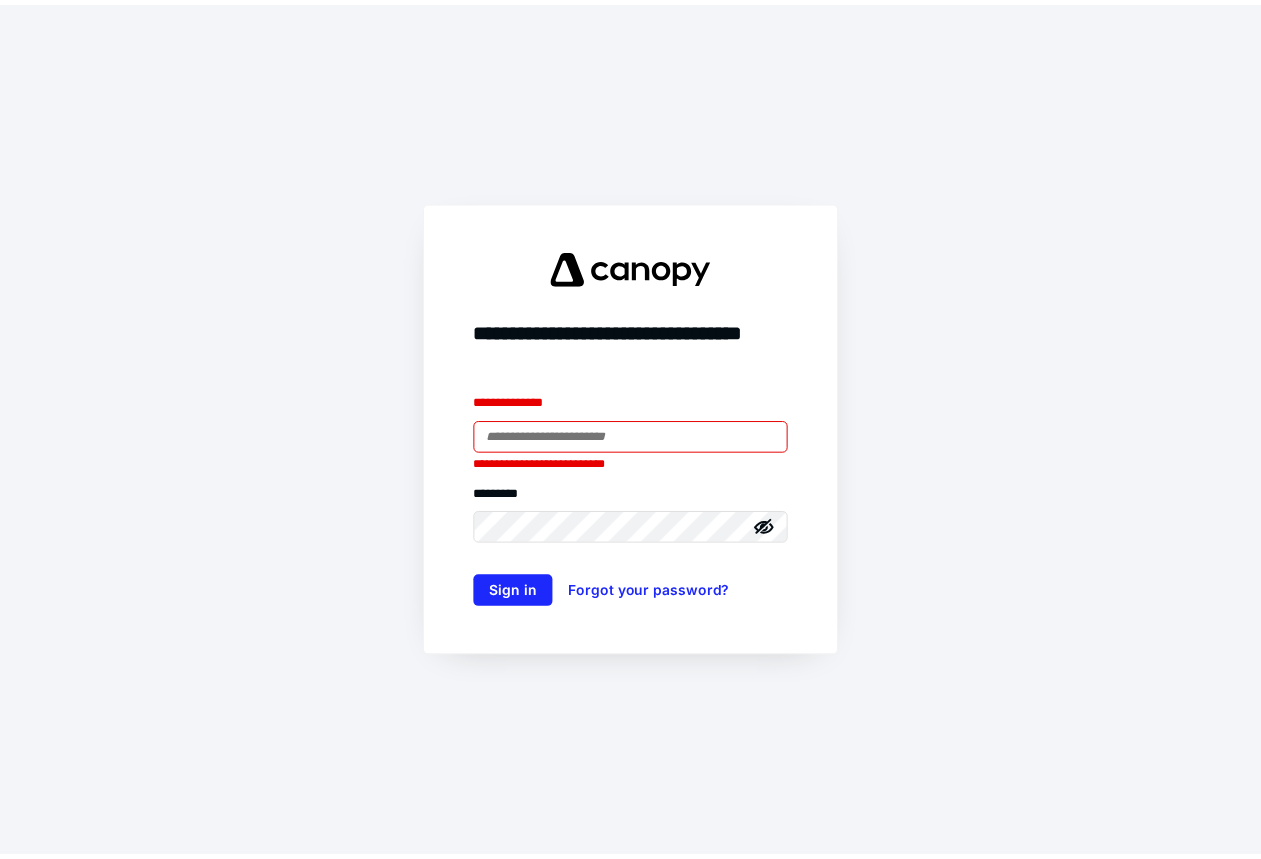 scroll, scrollTop: 0, scrollLeft: 0, axis: both 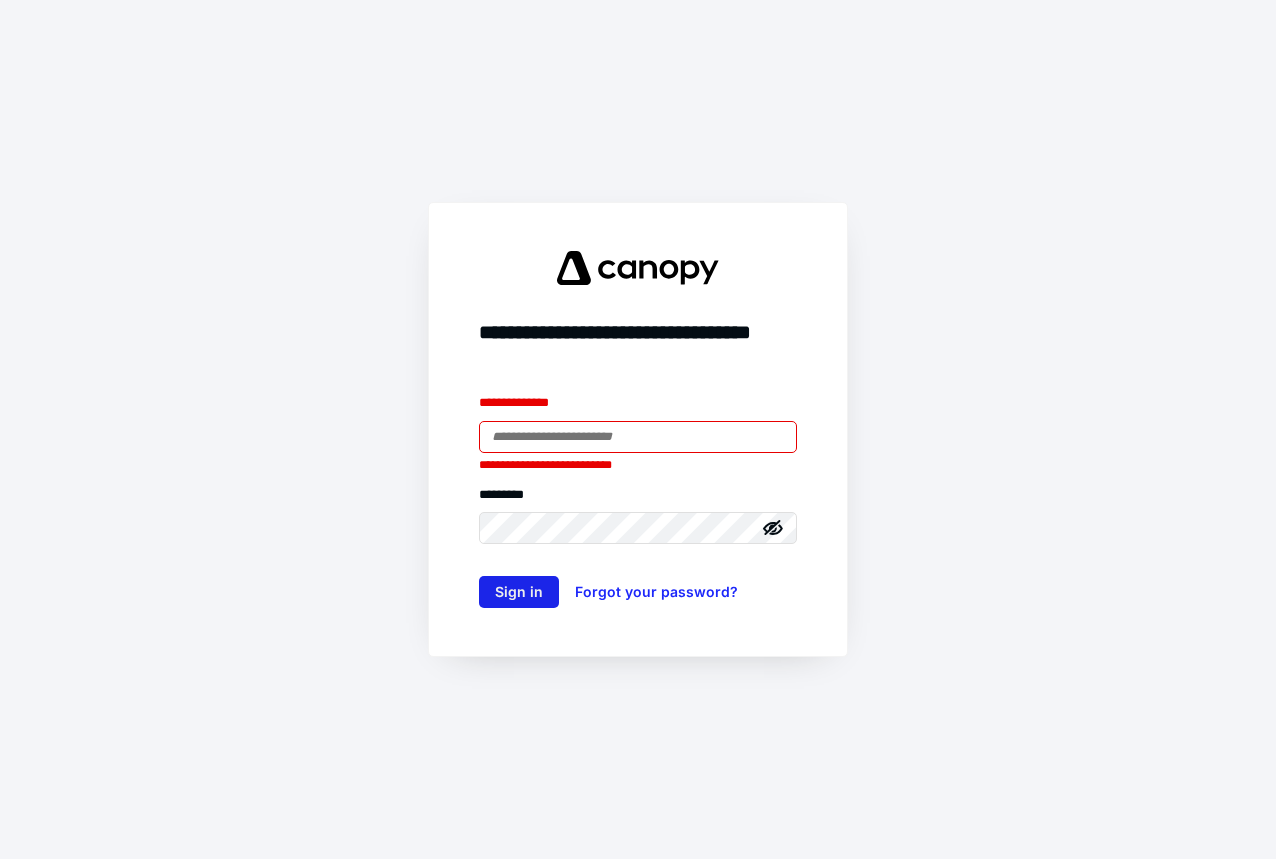 type on "**********" 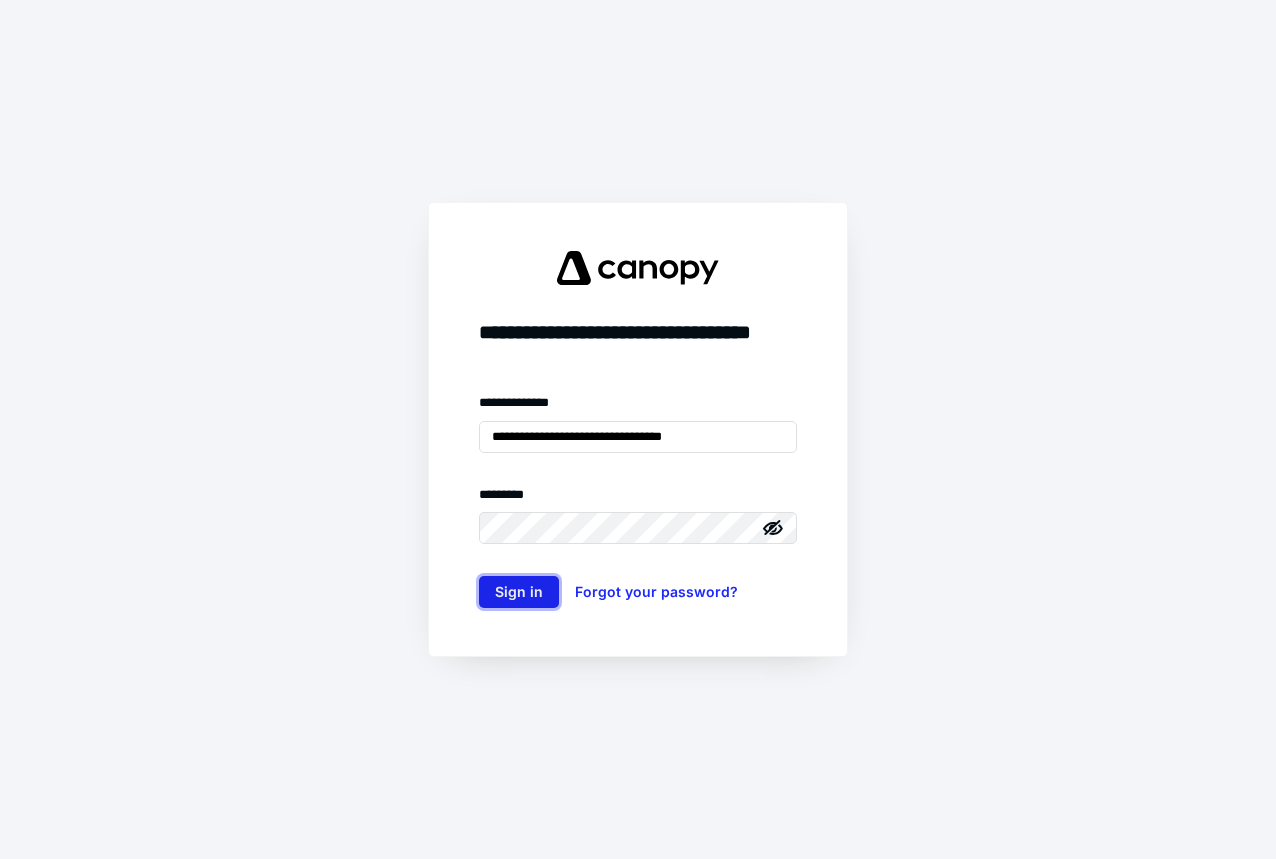 click on "Sign in" at bounding box center (519, 592) 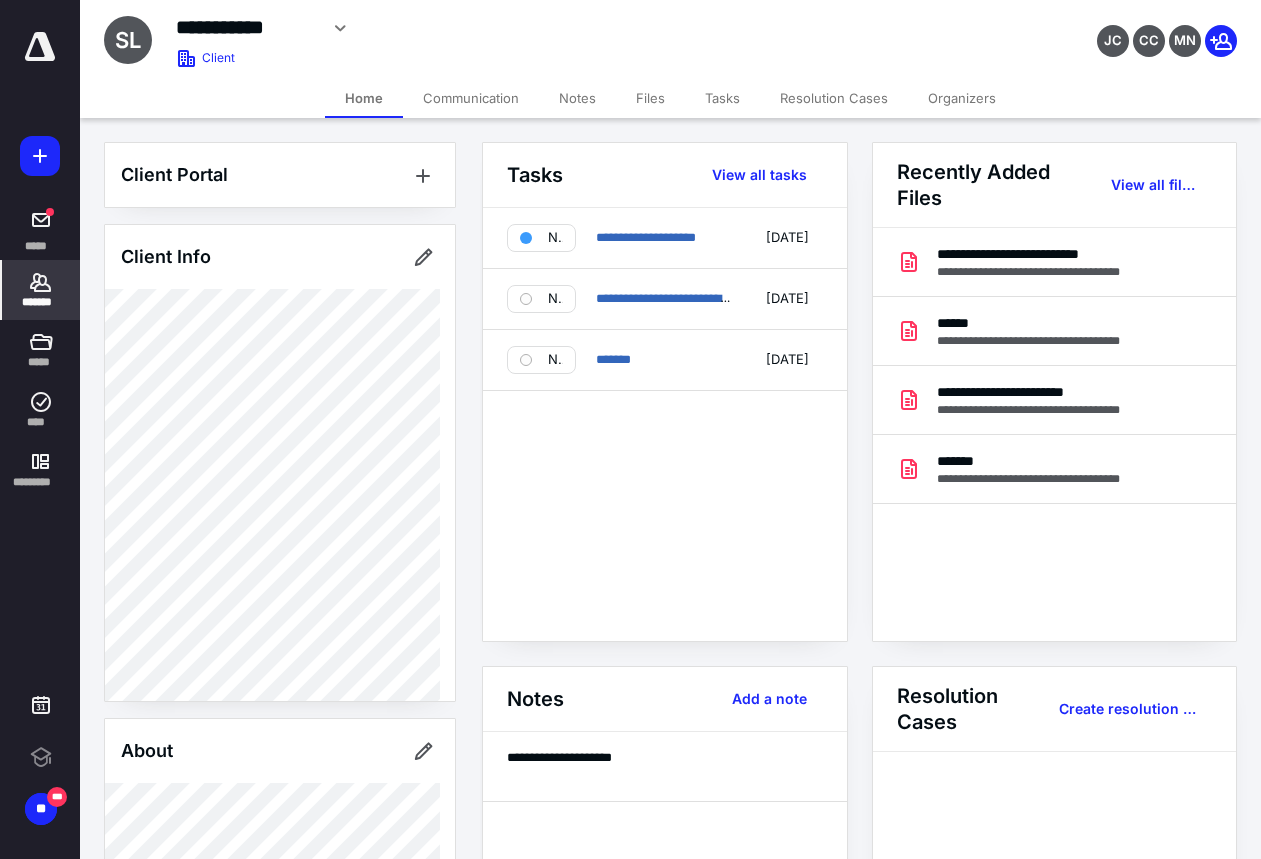 scroll, scrollTop: 0, scrollLeft: 0, axis: both 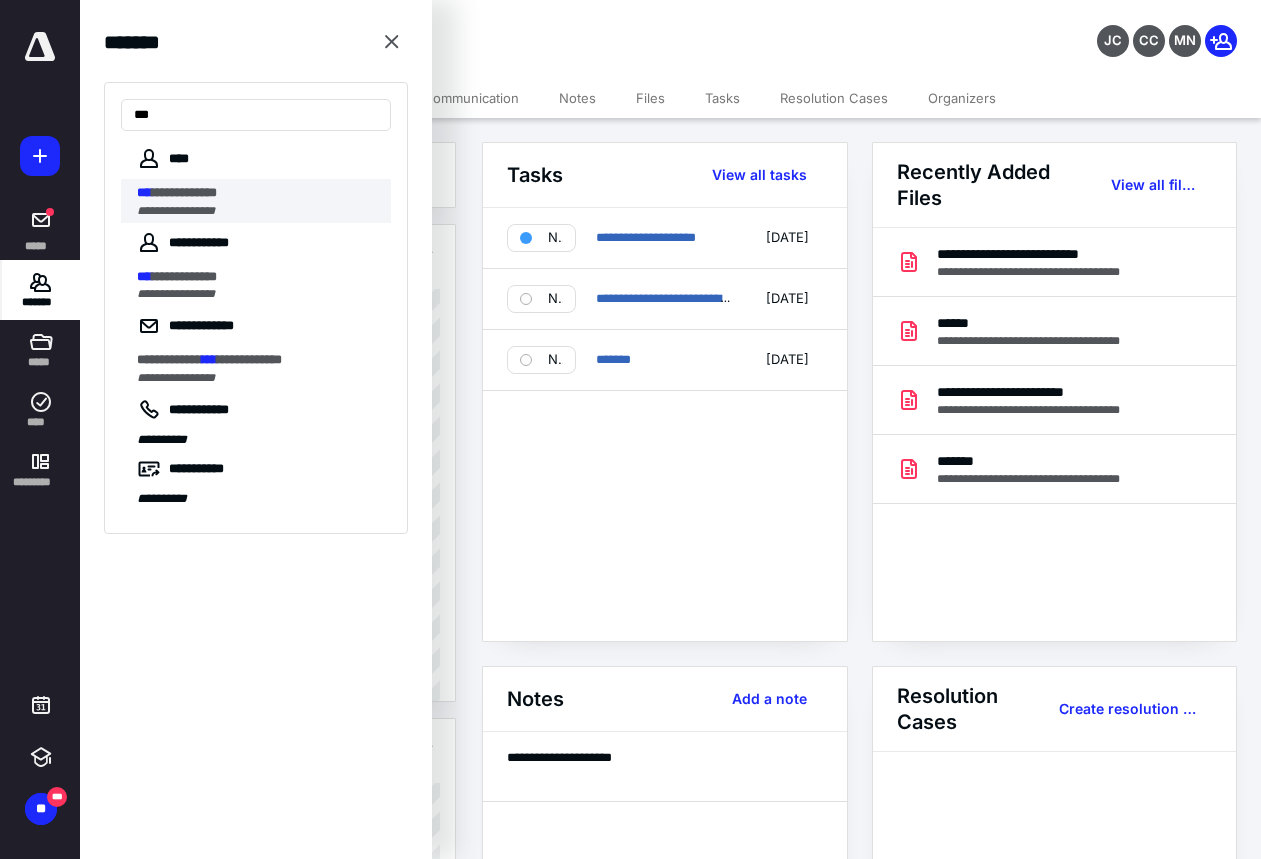 type on "***" 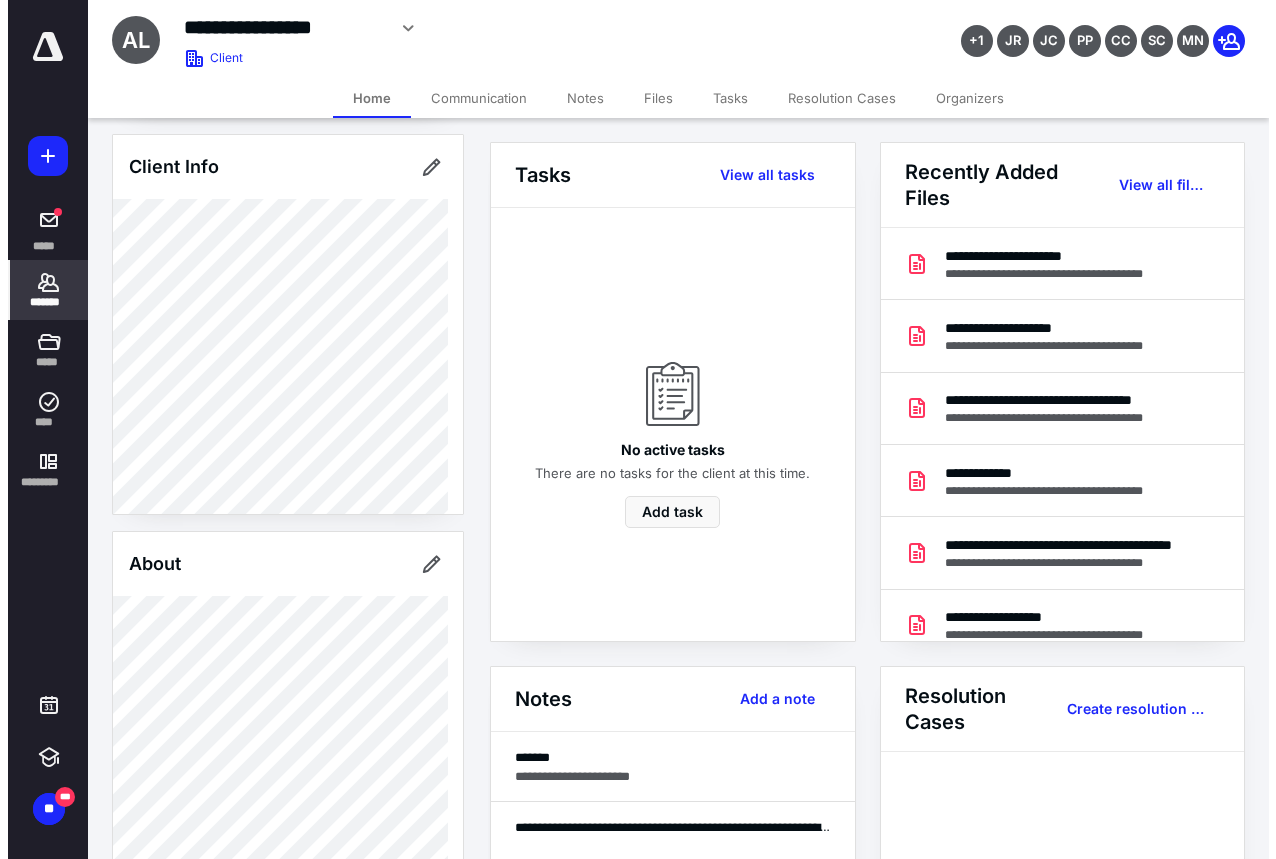 scroll, scrollTop: 0, scrollLeft: 0, axis: both 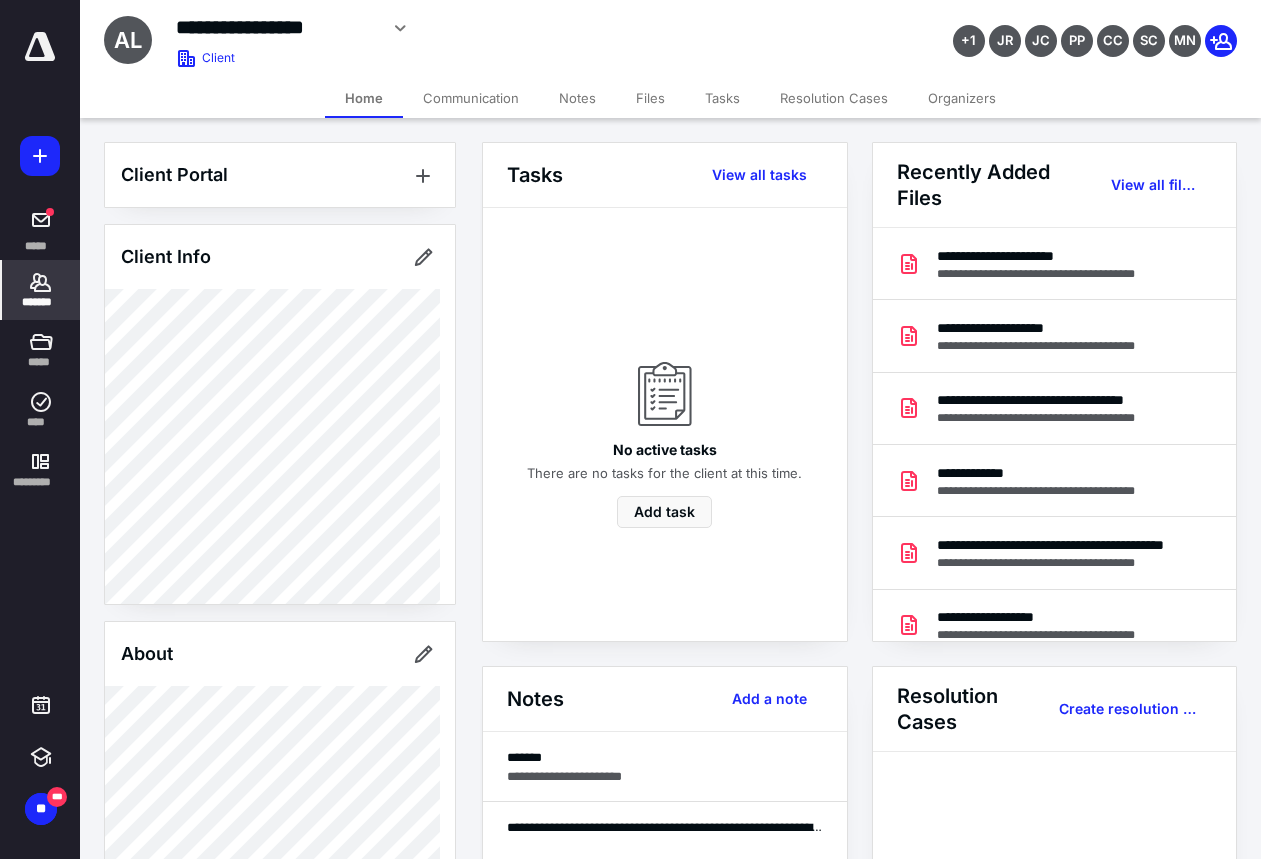 click on "Files" at bounding box center [650, 98] 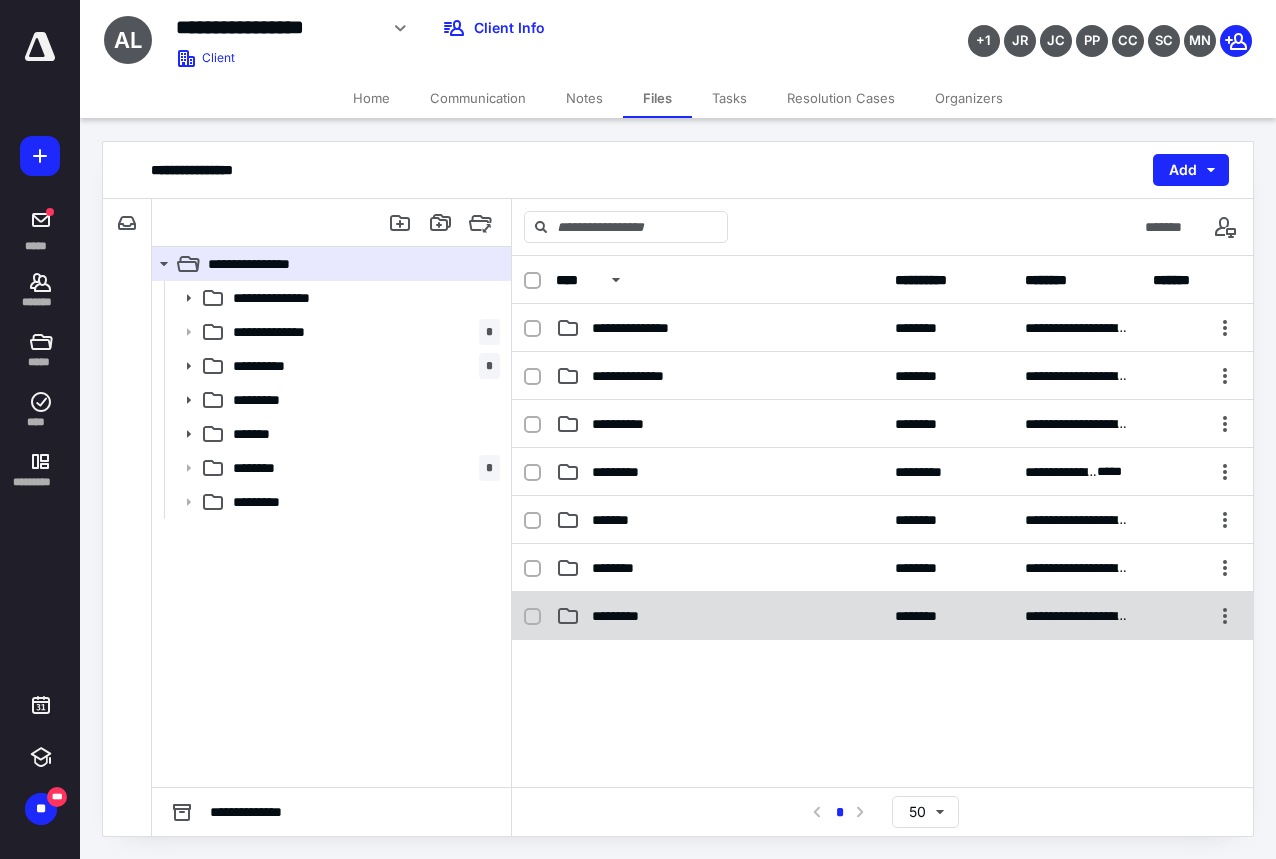 click on "*********" at bounding box center [719, 616] 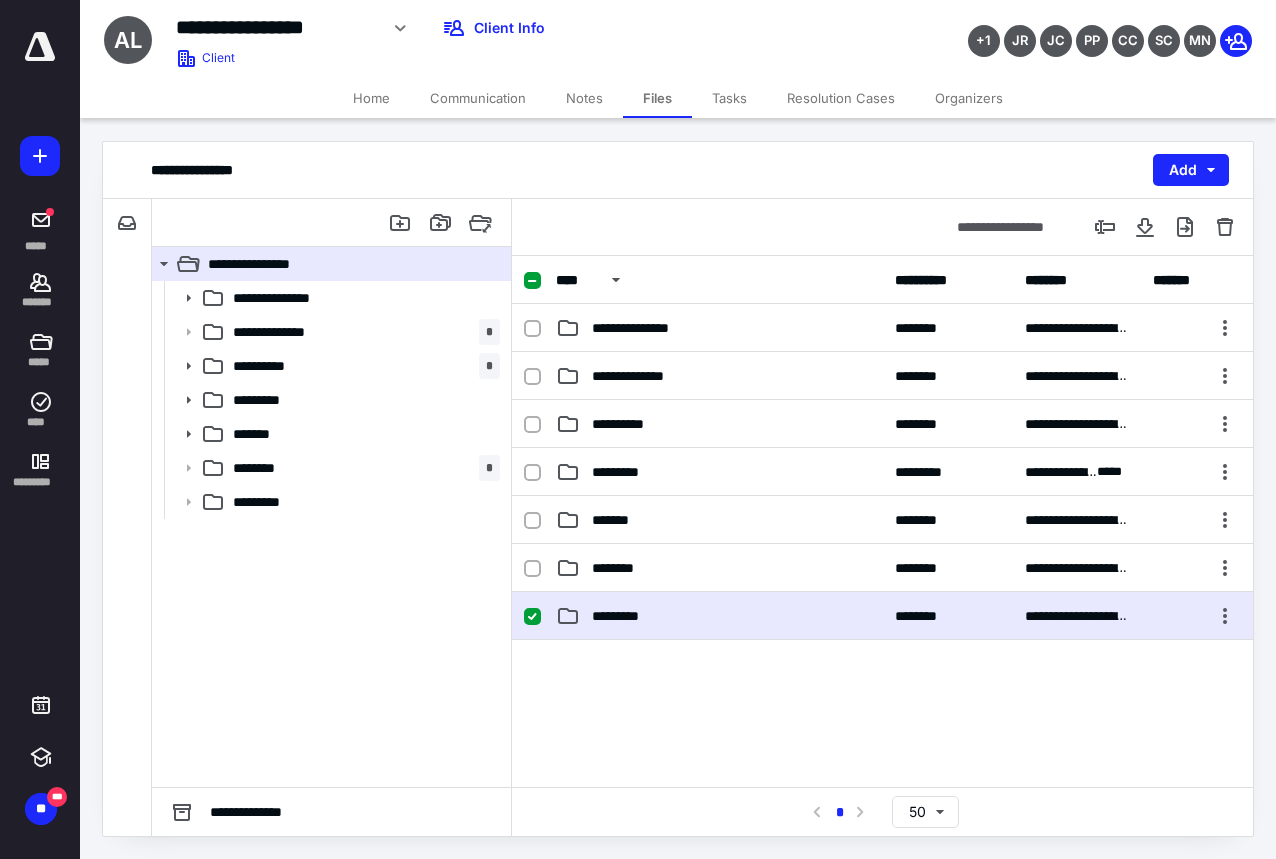 click on "*********" at bounding box center (719, 616) 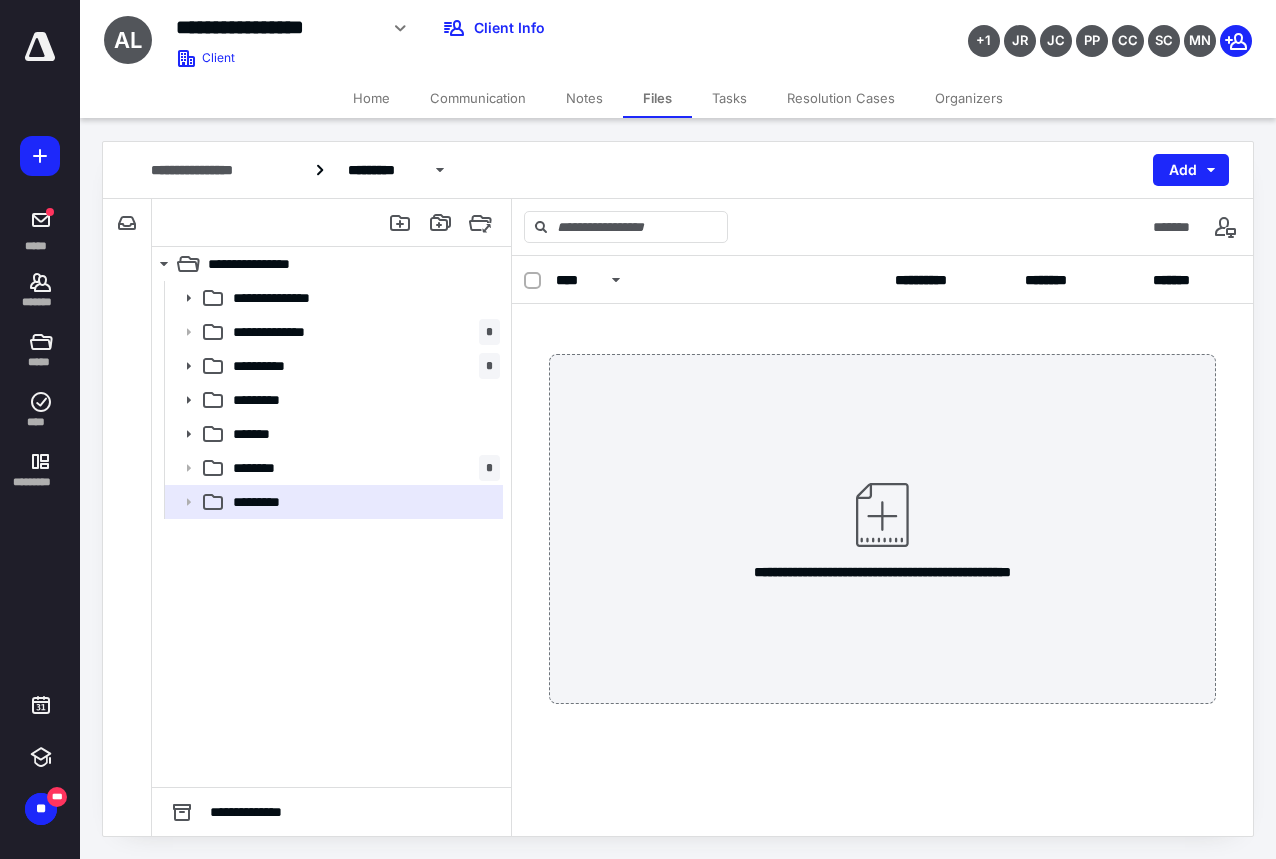 click on "Files" at bounding box center (657, 98) 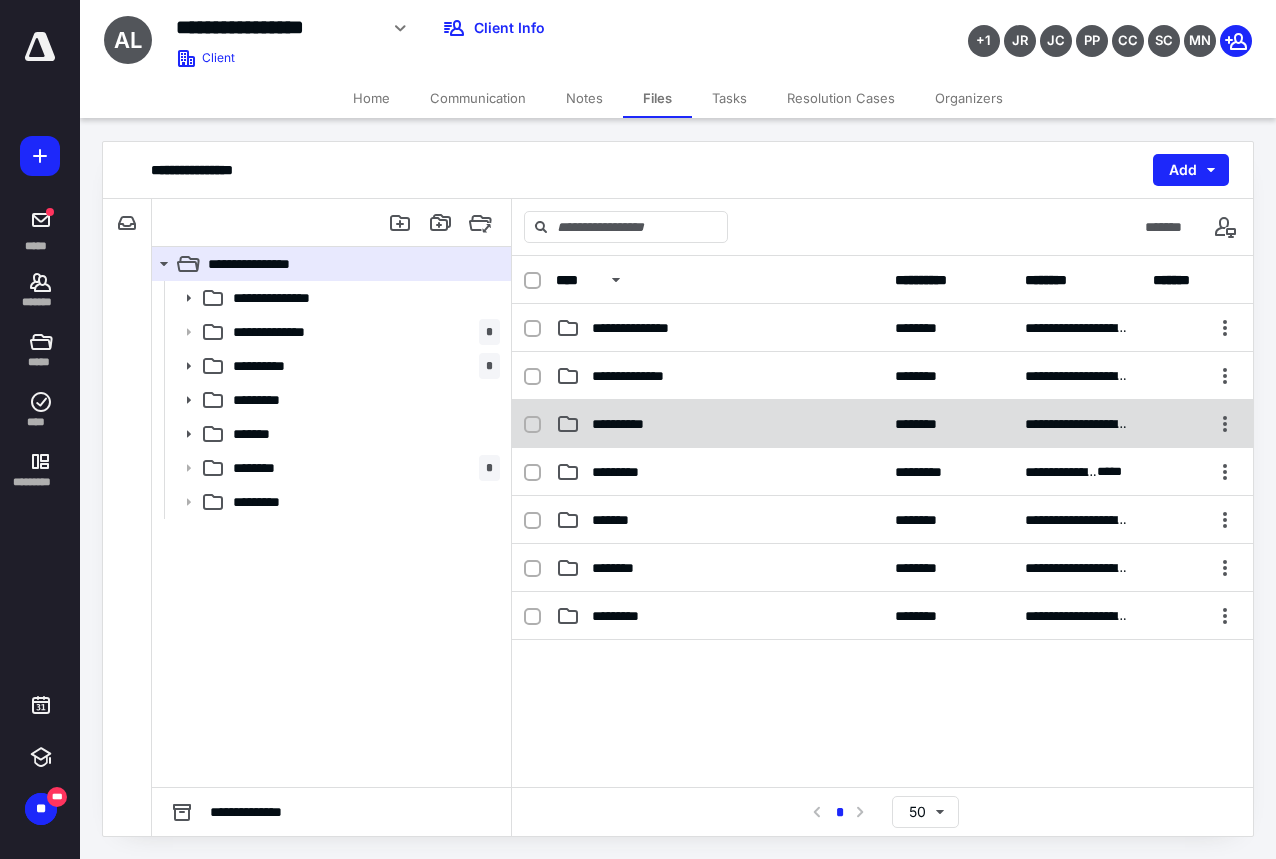 click on "**********" at bounding box center (630, 424) 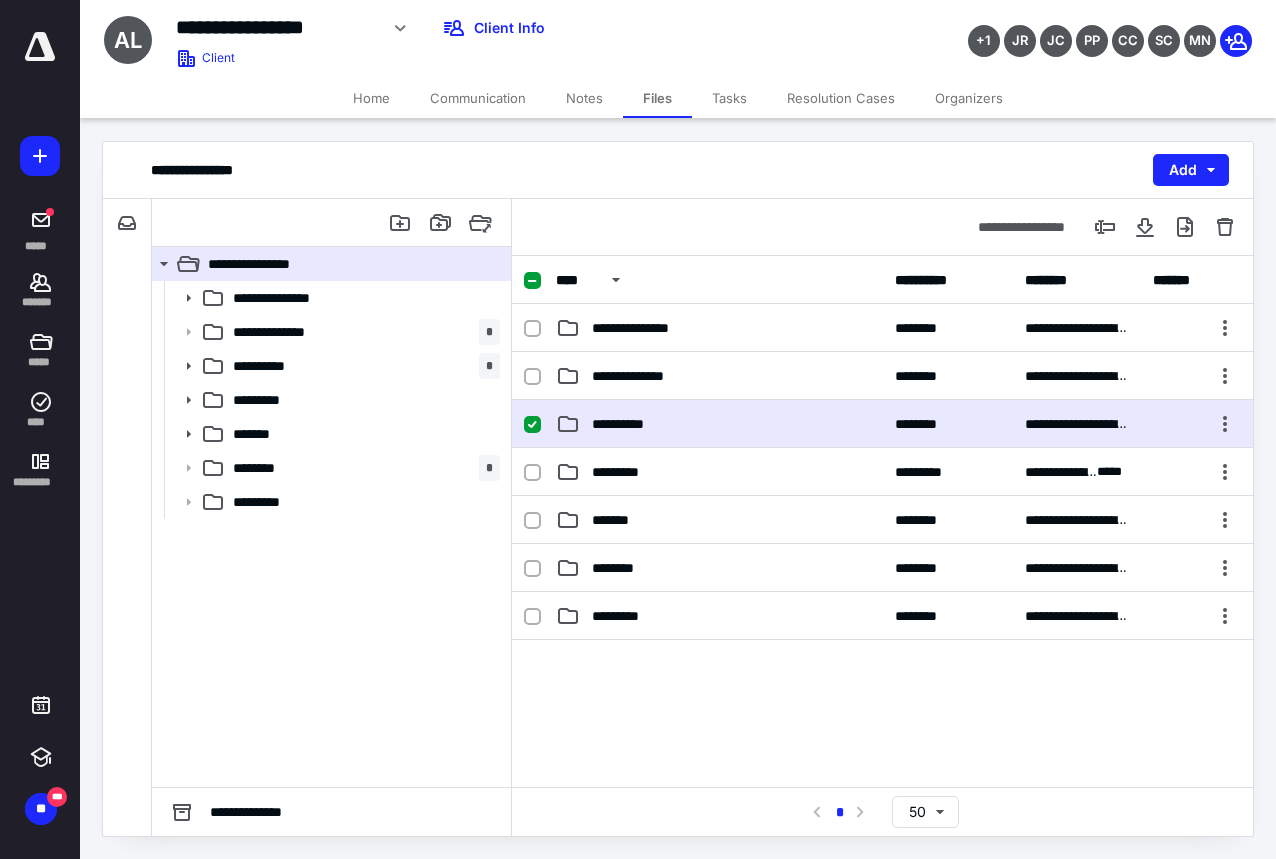 checkbox on "true" 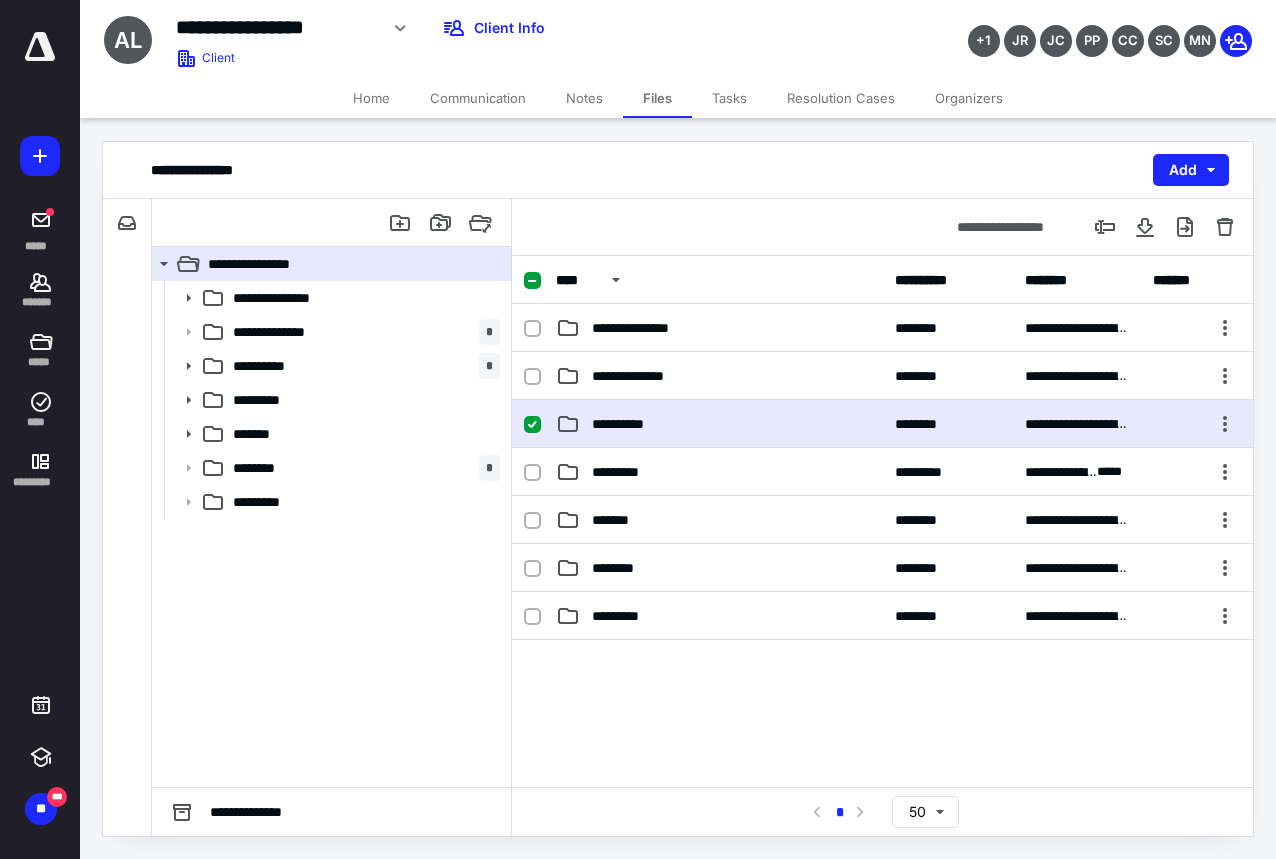 click on "**********" at bounding box center (630, 424) 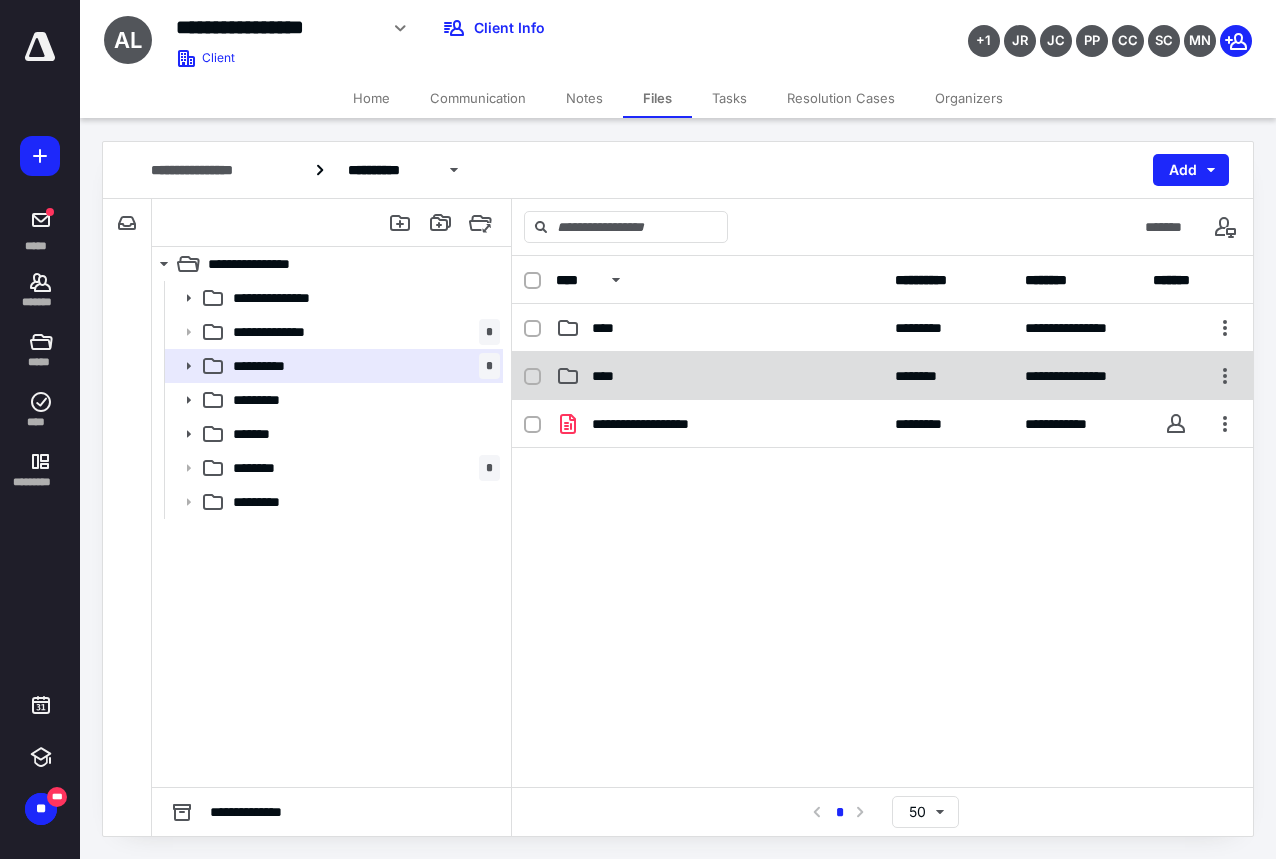 click on "****" at bounding box center (719, 376) 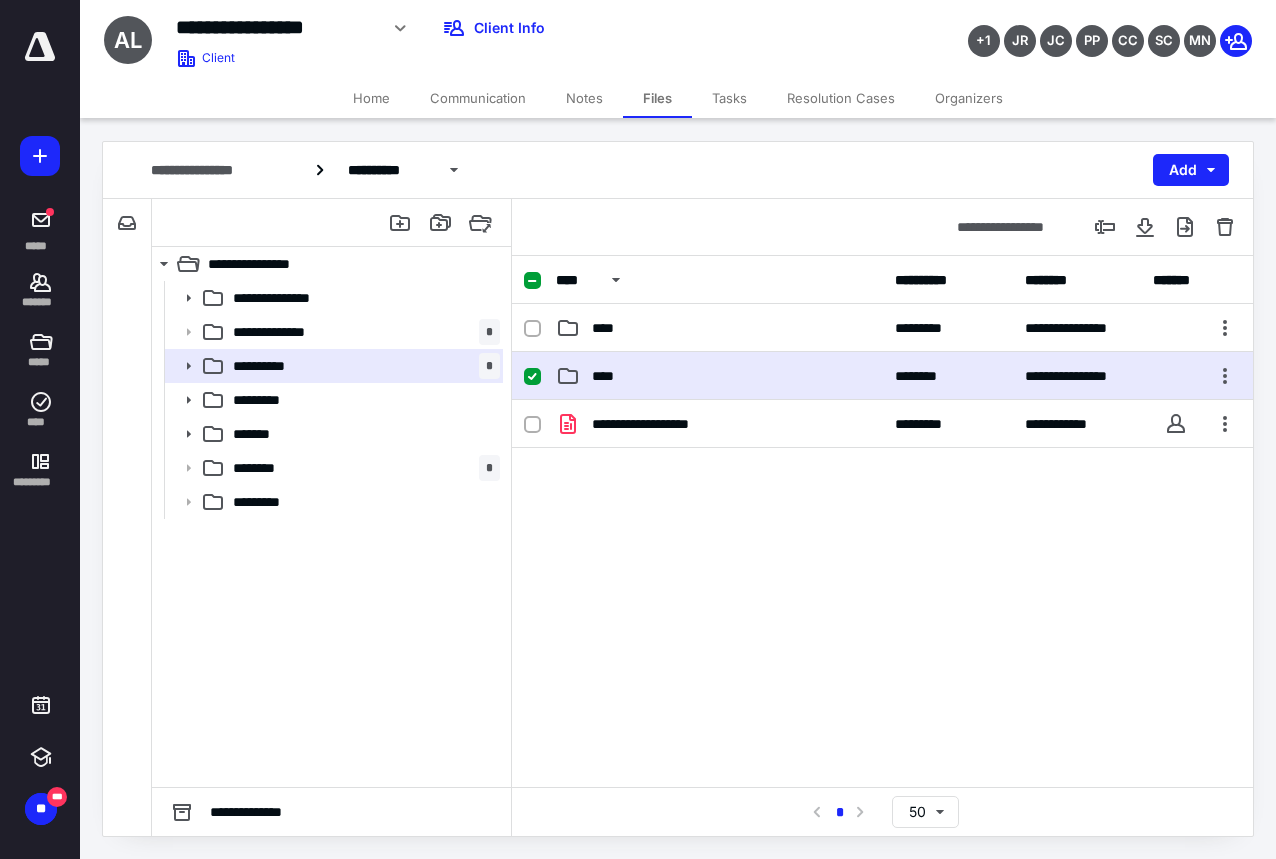 click on "****" at bounding box center (719, 376) 